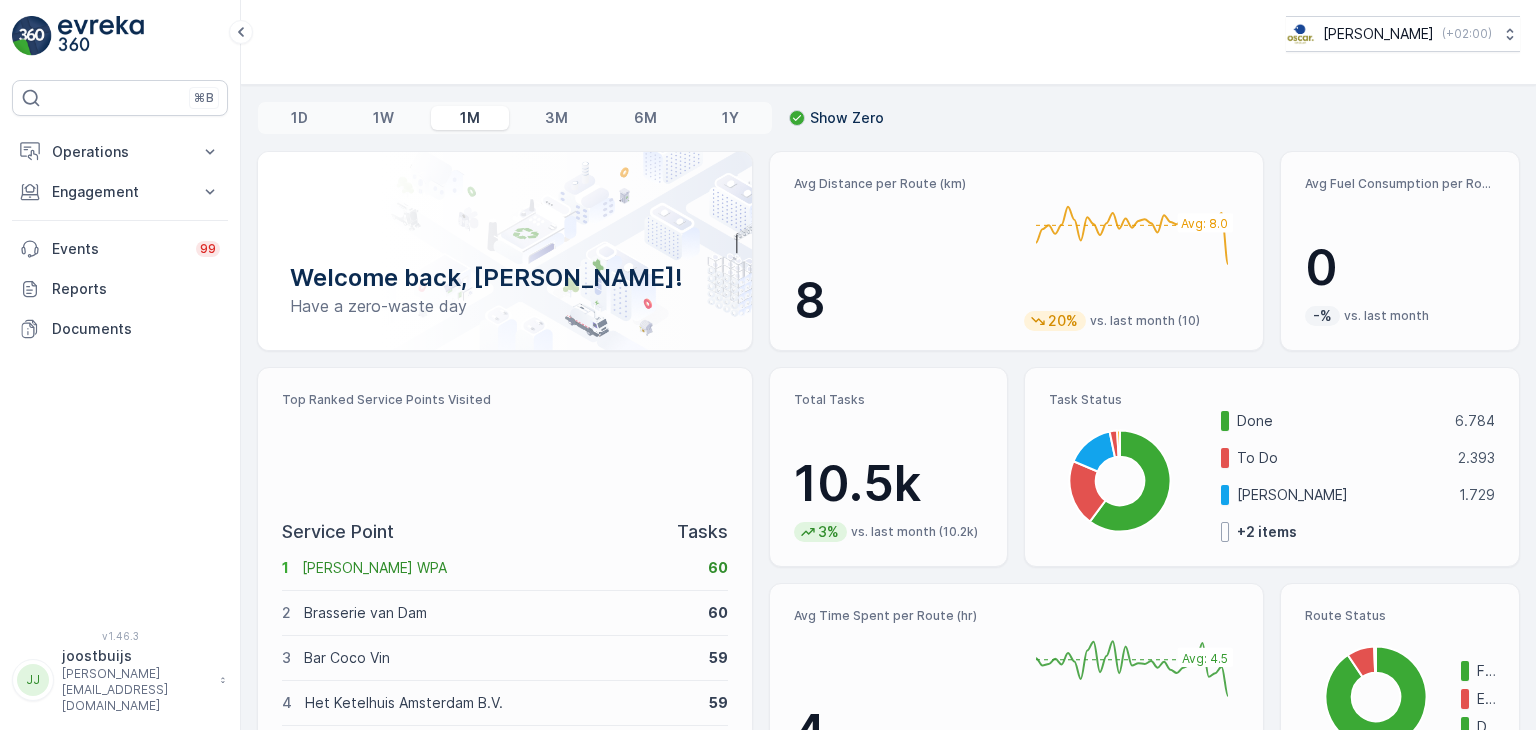 scroll, scrollTop: 0, scrollLeft: 0, axis: both 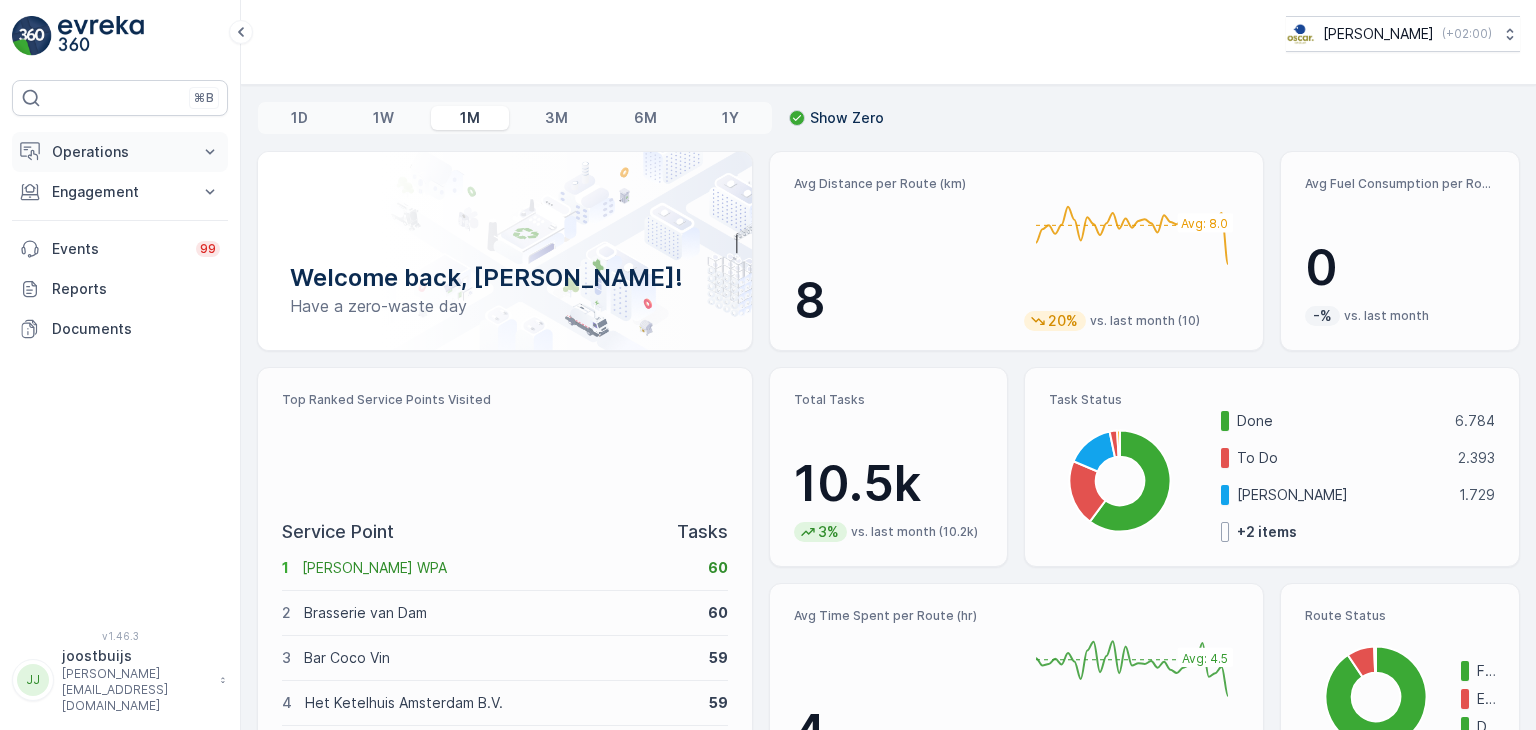 click on "Operations" at bounding box center (120, 152) 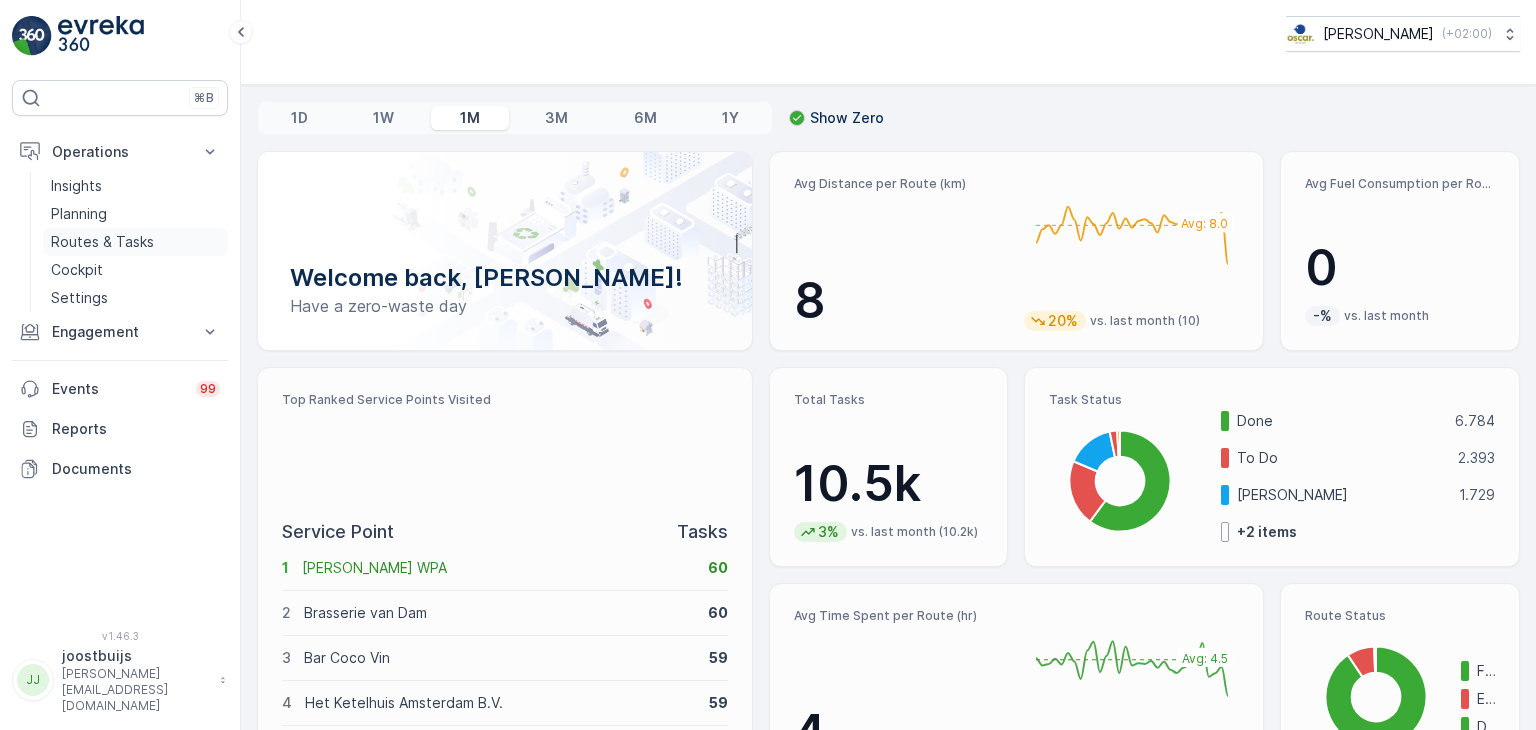 click on "Routes & Tasks" at bounding box center (102, 242) 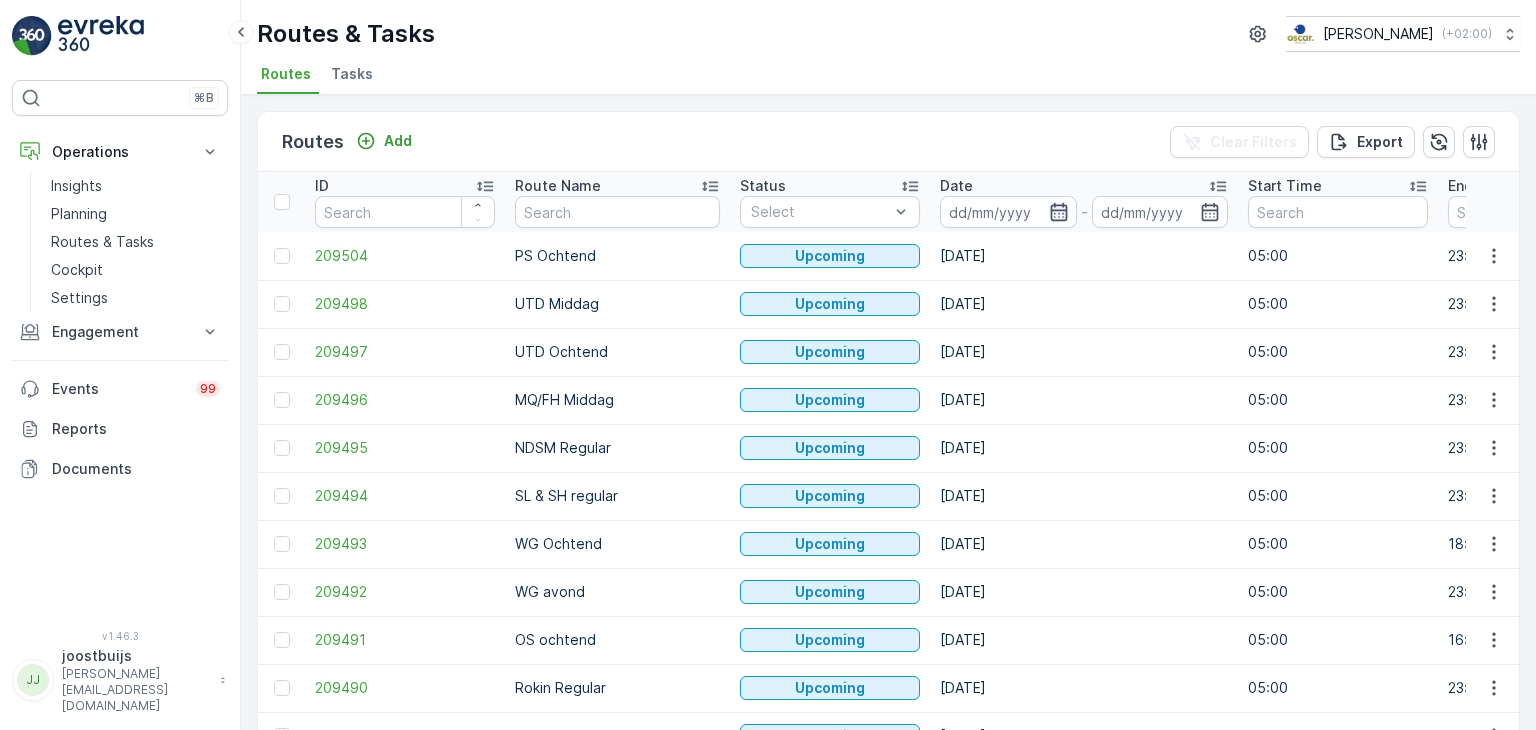 click 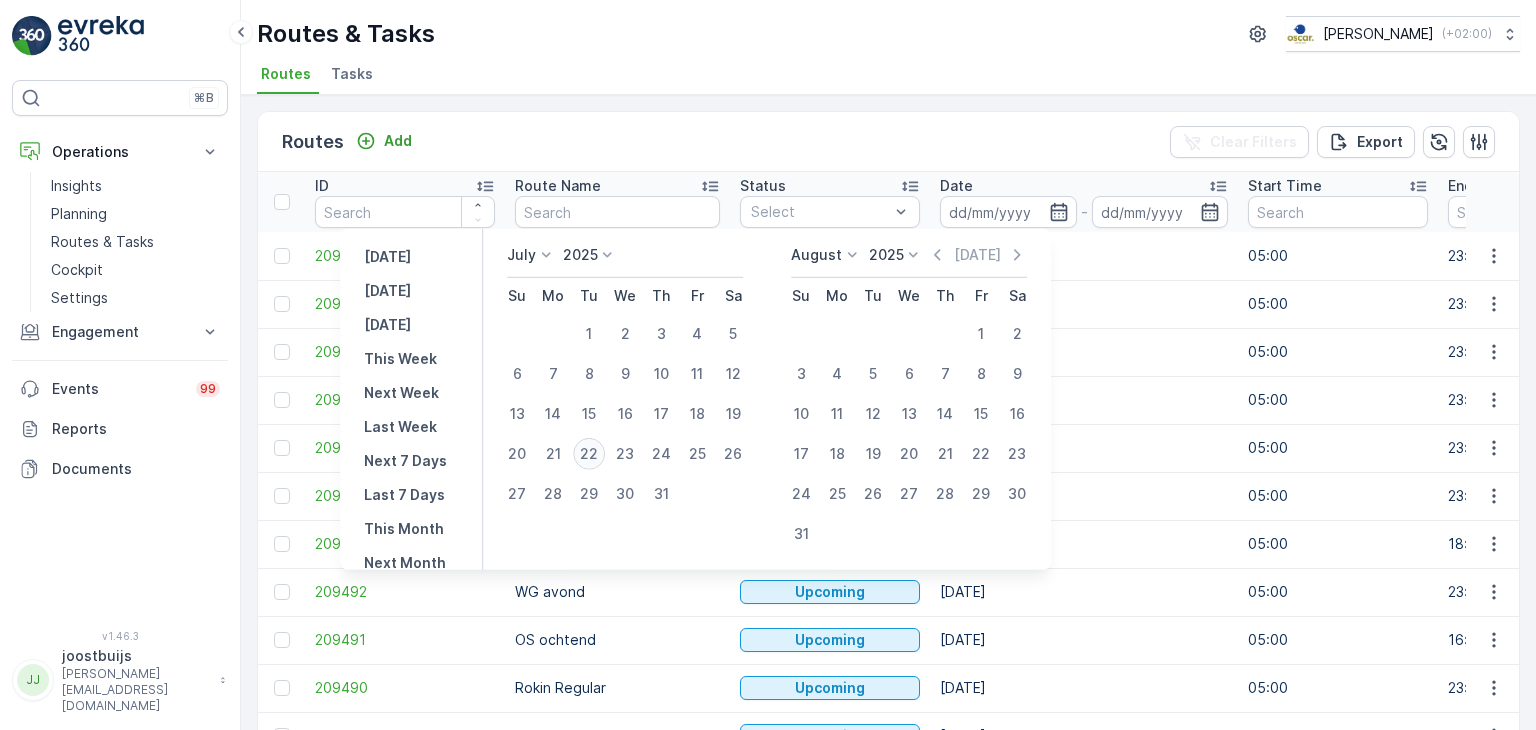 click on "22" at bounding box center [589, 454] 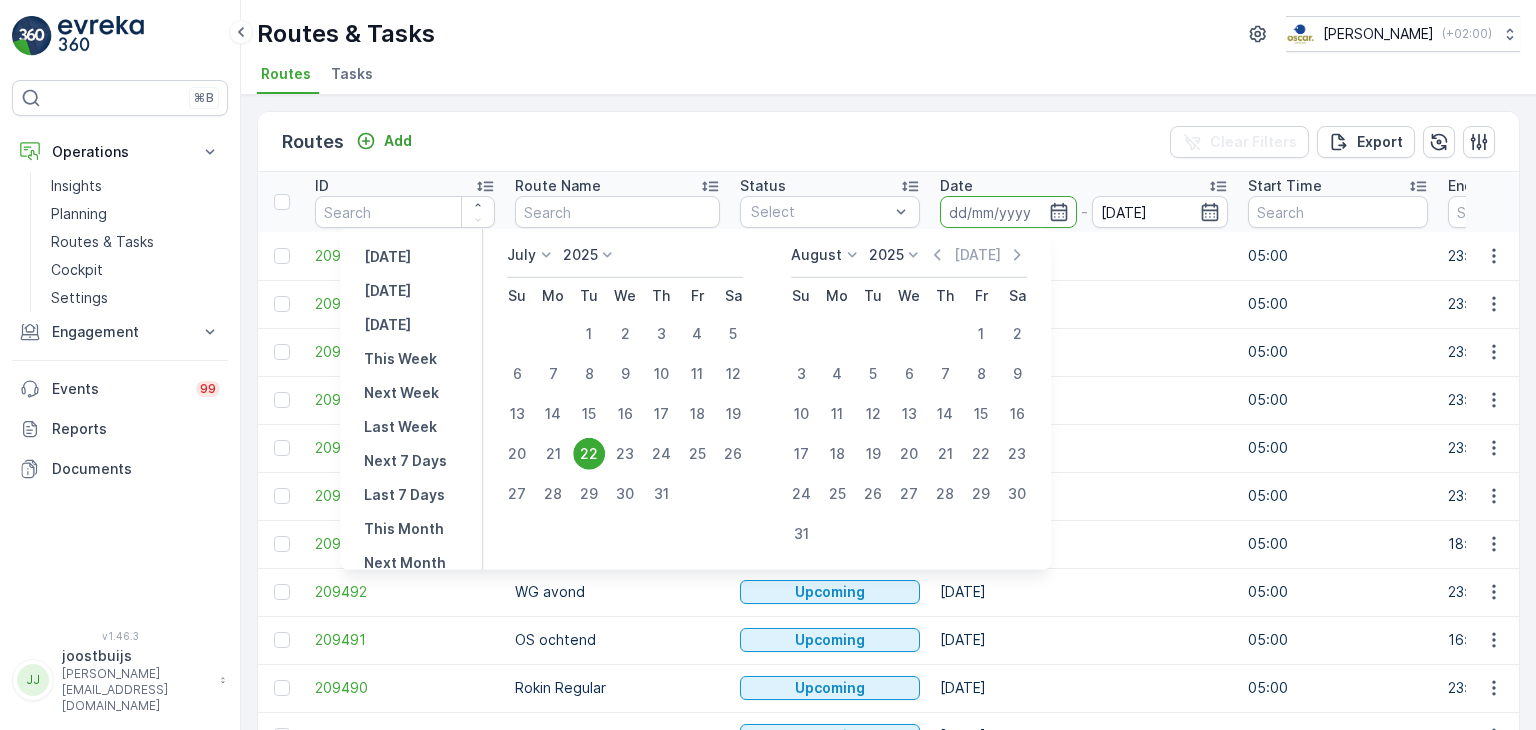 type on "[DATE]" 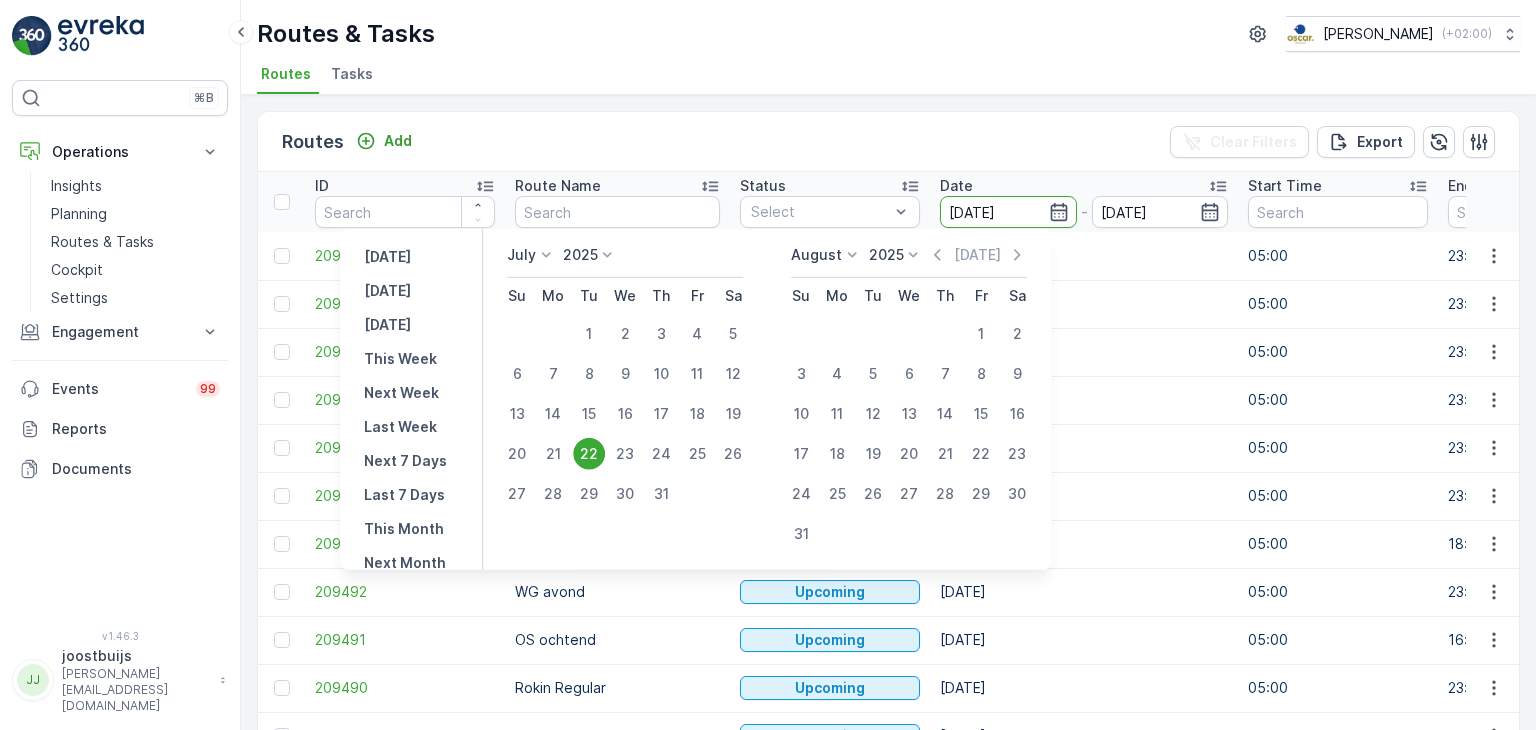 click on "Routes Add Clear Filters Export" at bounding box center [888, 142] 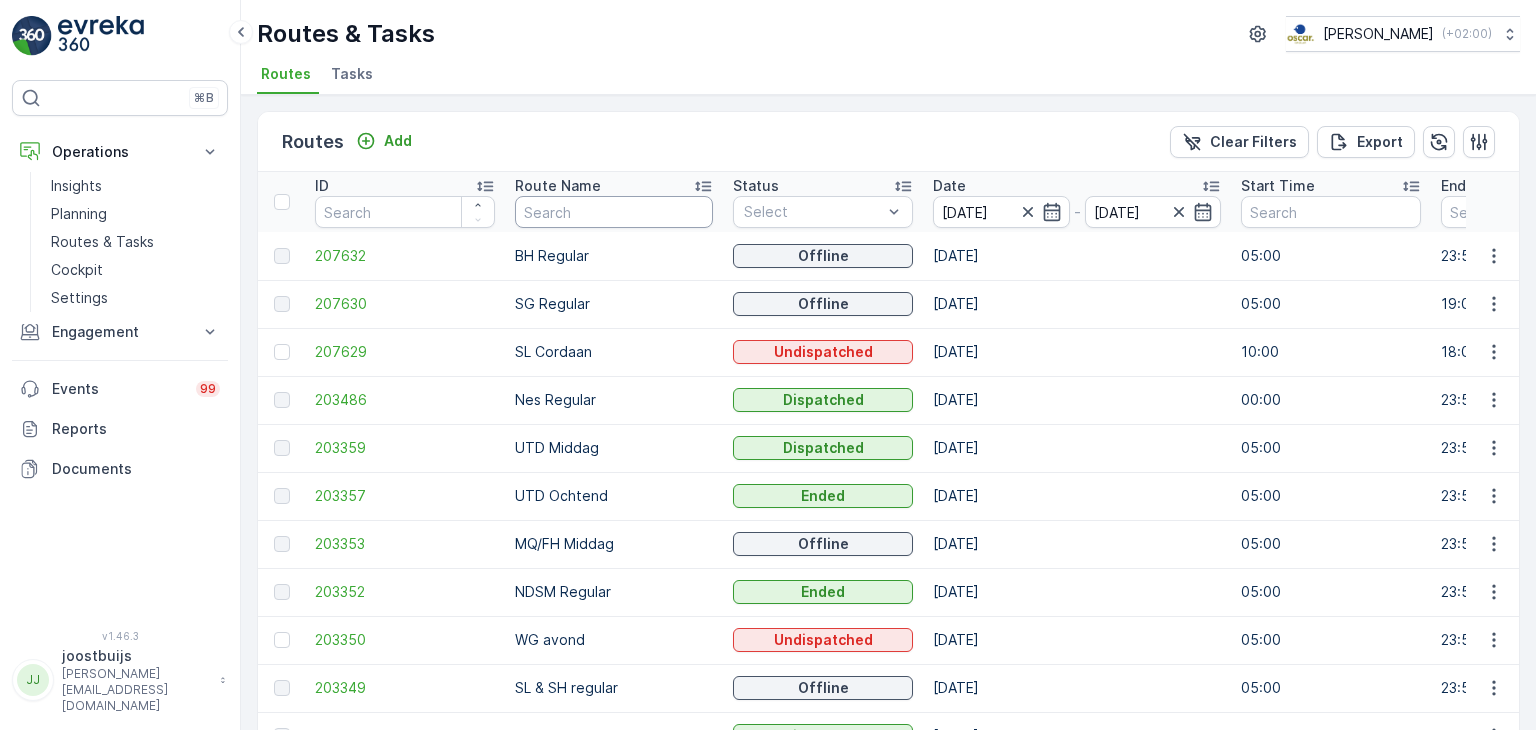 click at bounding box center (614, 212) 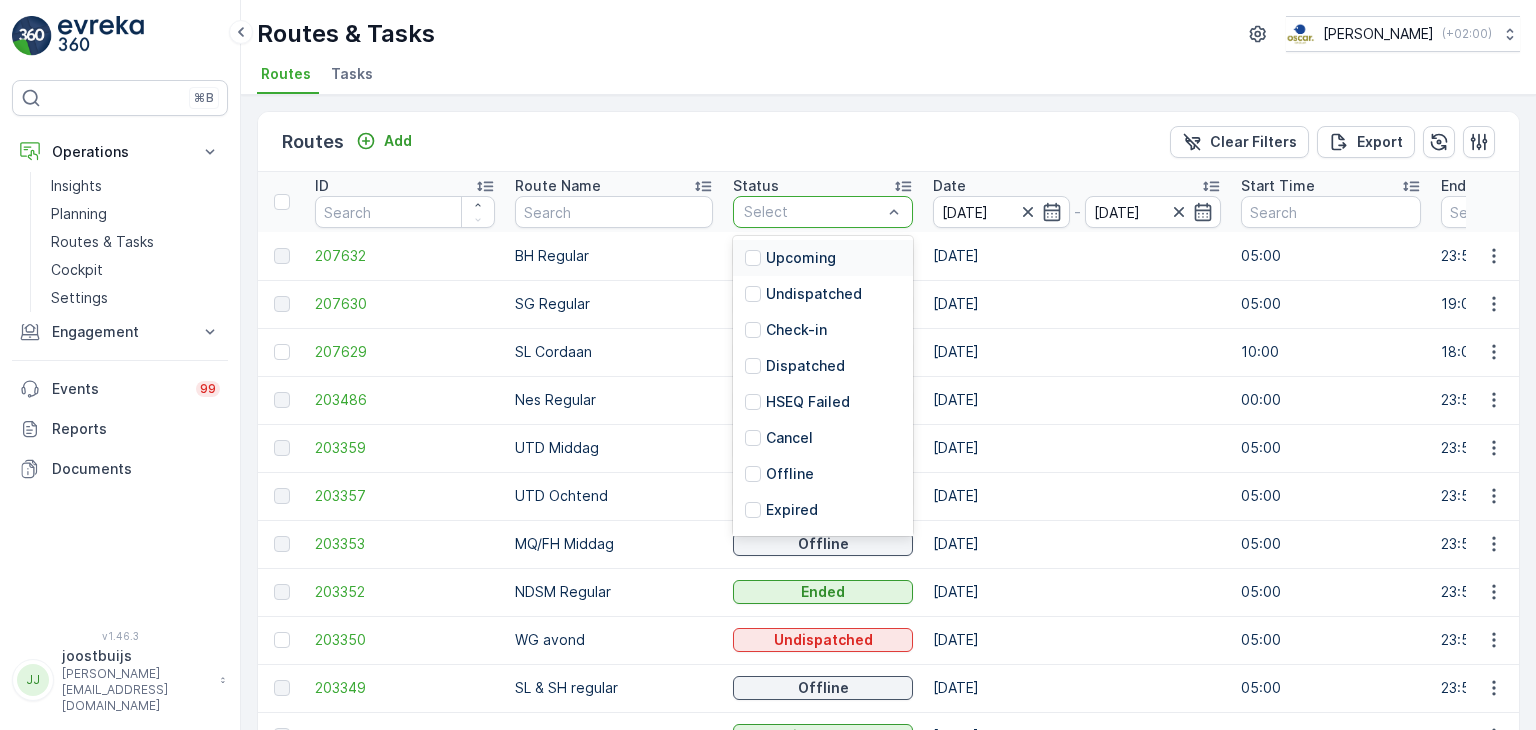 click at bounding box center [813, 212] 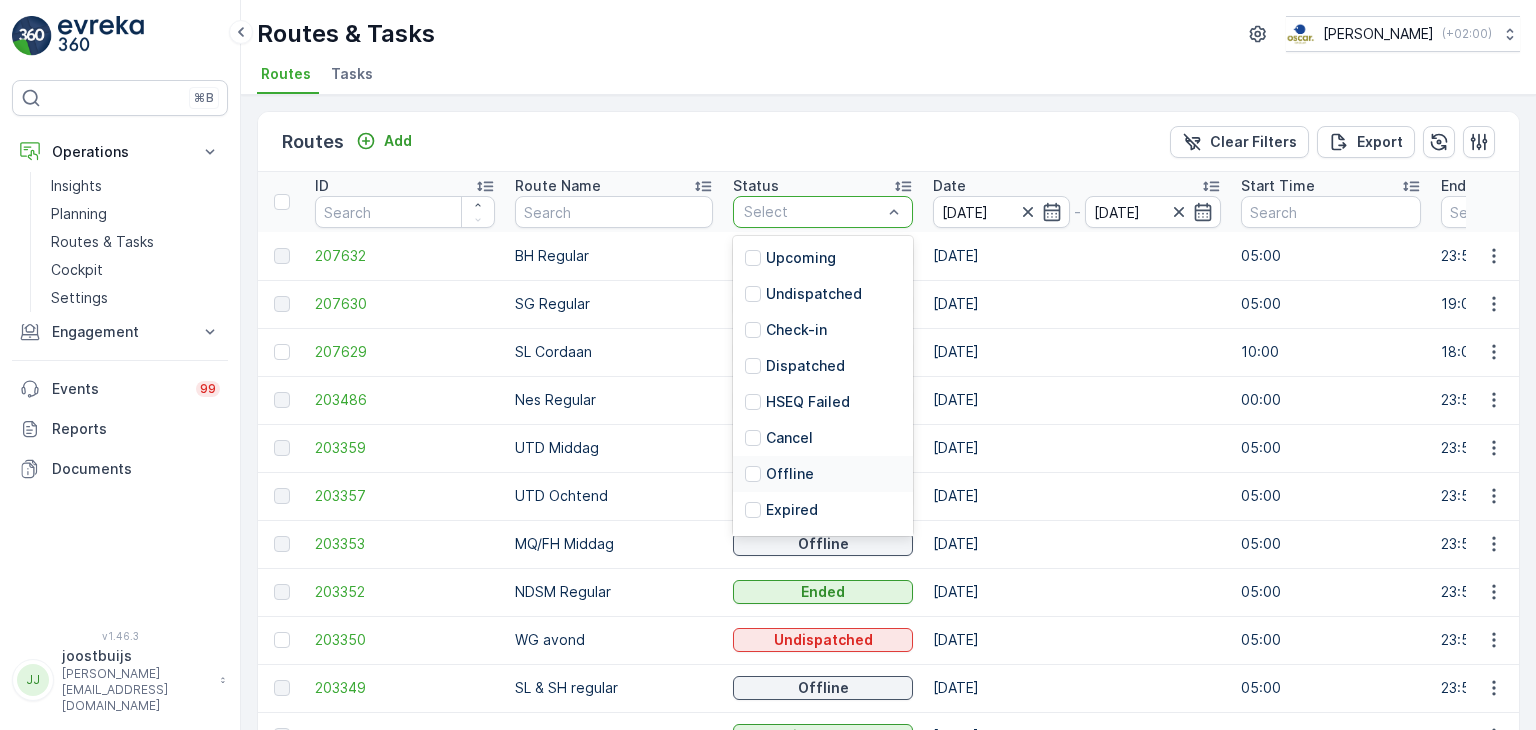 click on "Offline" at bounding box center (790, 474) 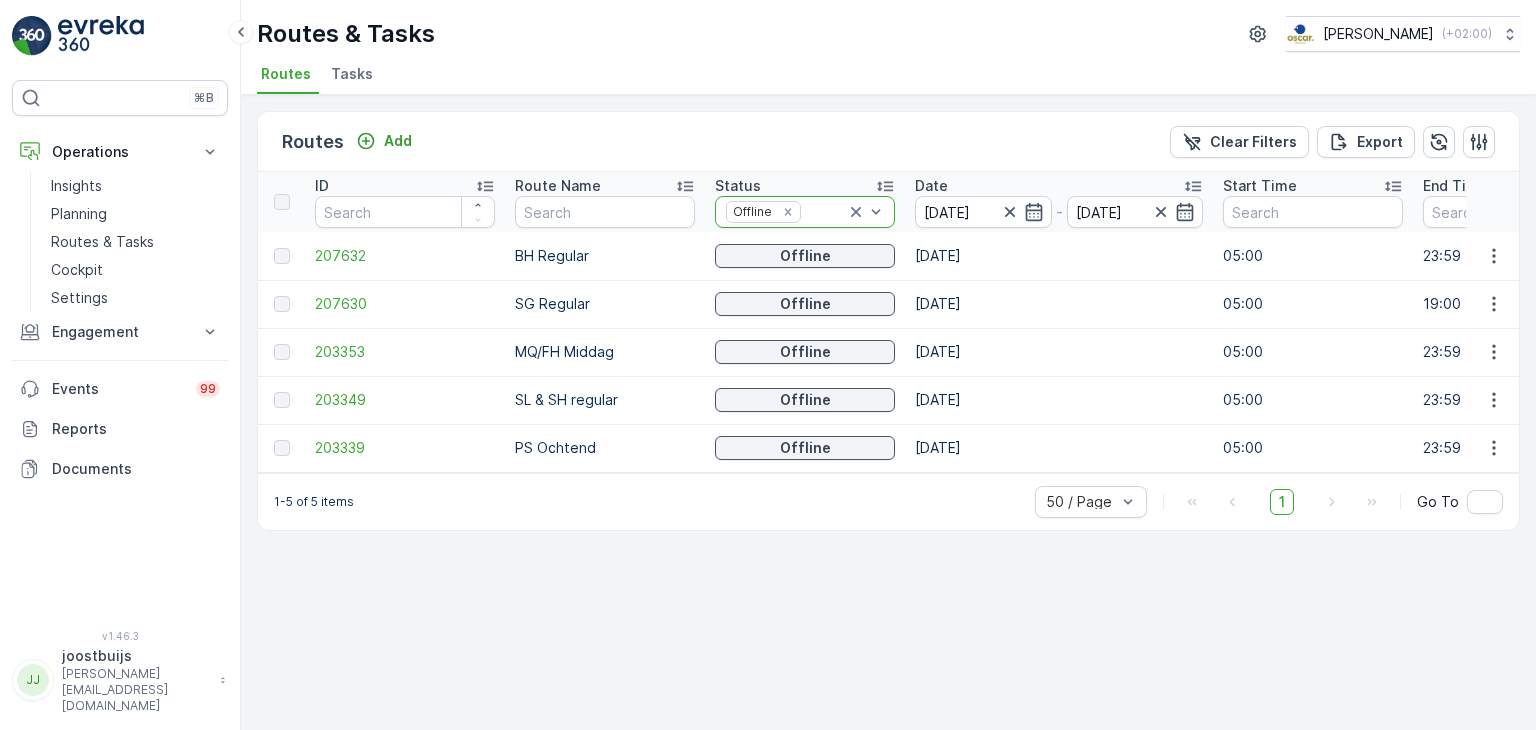 click 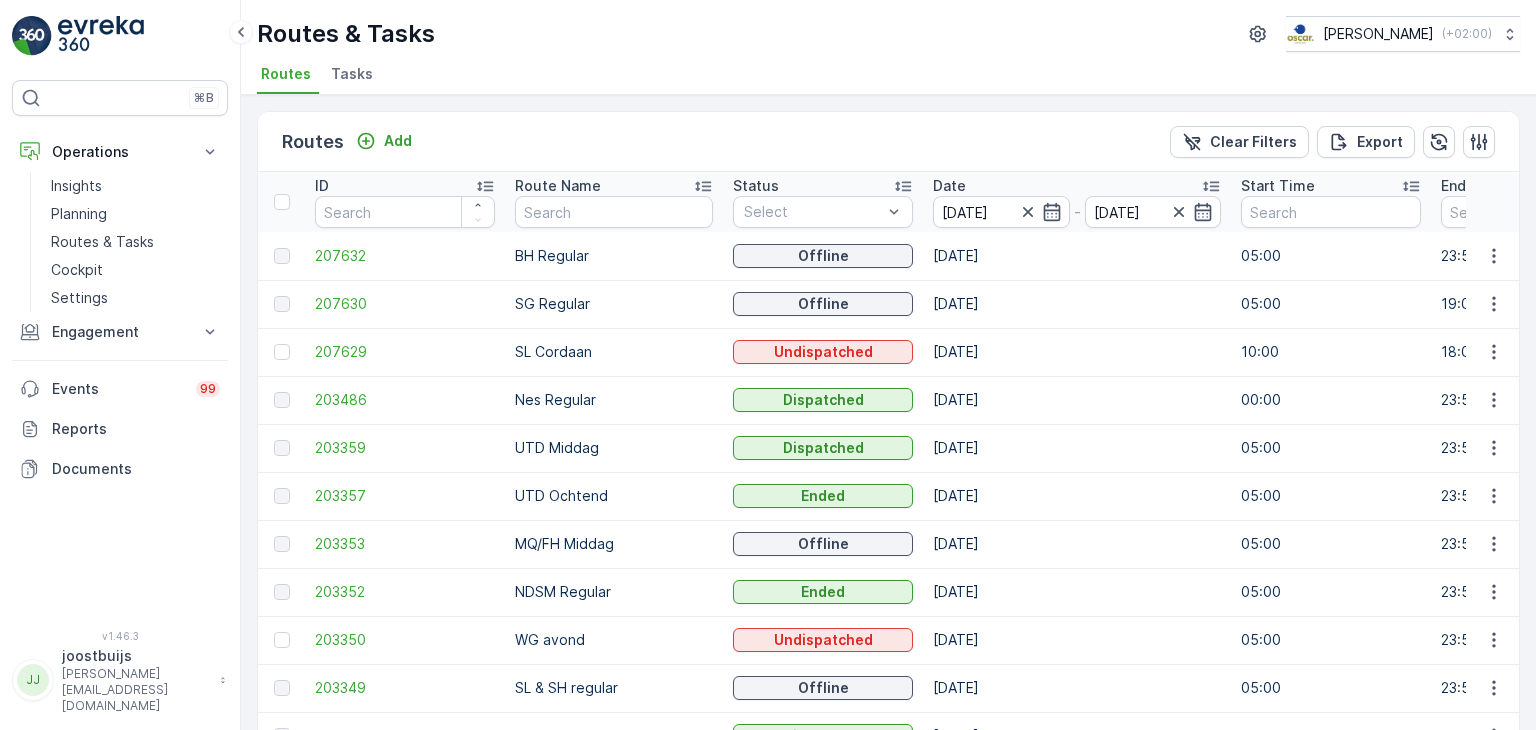 click on "Routes Add Clear Filters Export" at bounding box center [888, 142] 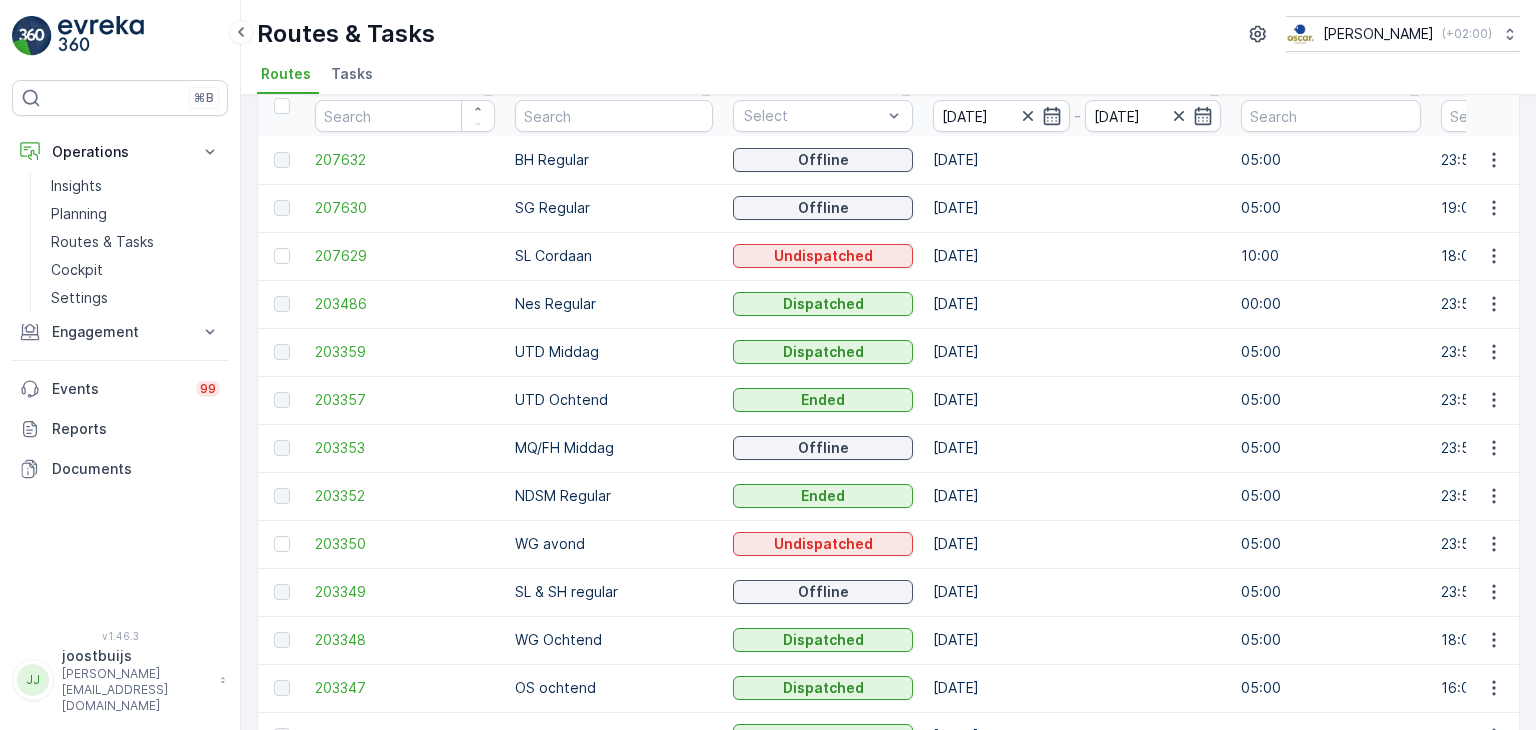scroll, scrollTop: 0, scrollLeft: 0, axis: both 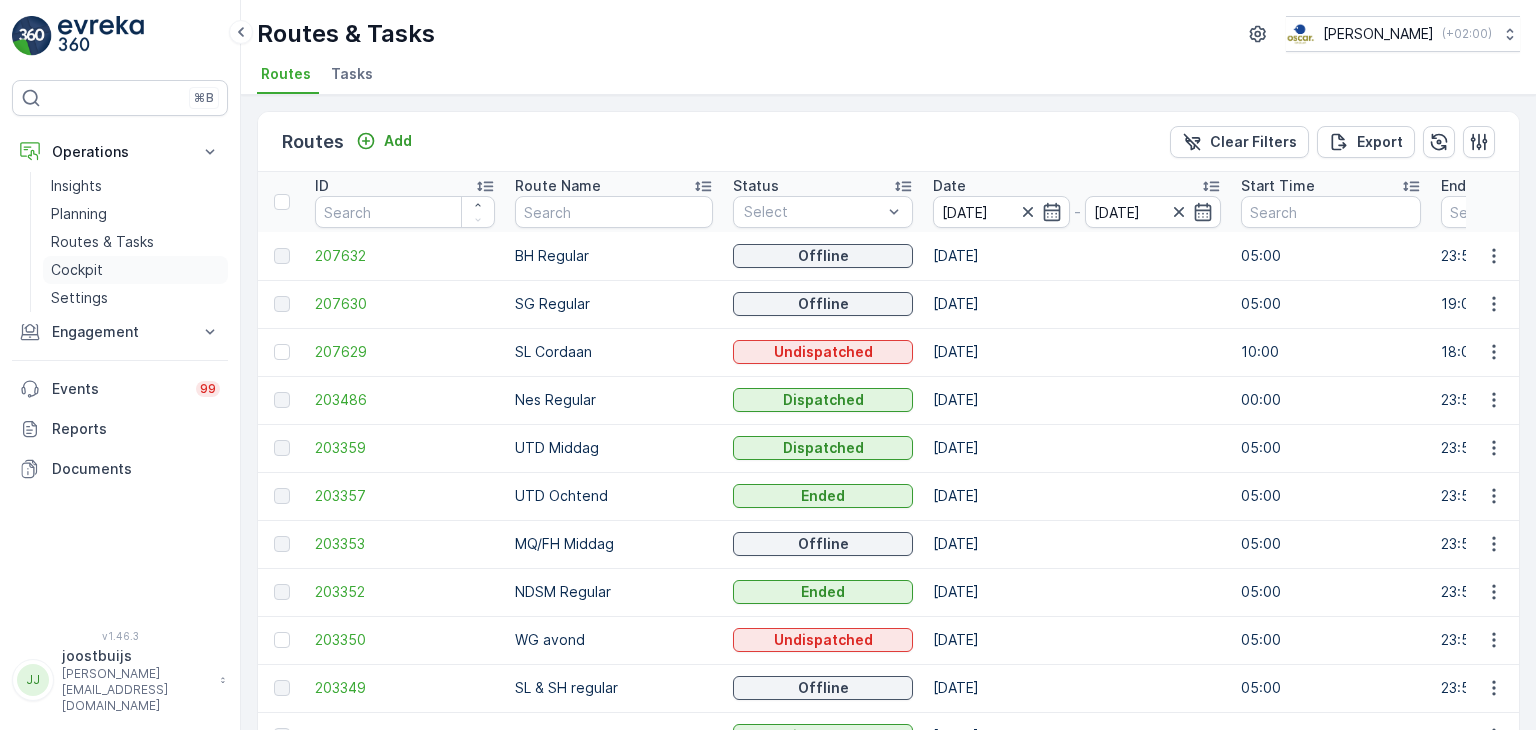 click on "Cockpit" at bounding box center (77, 270) 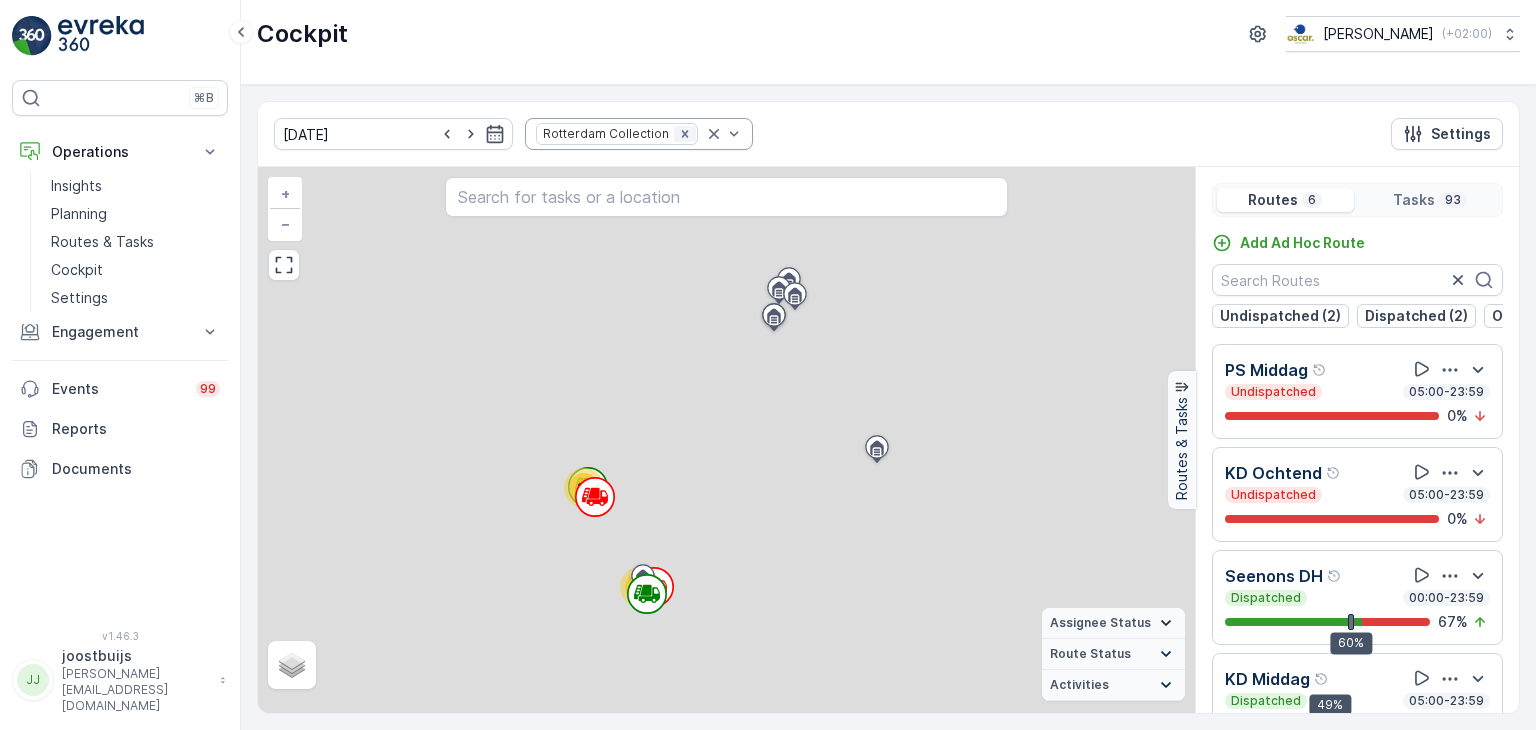 click 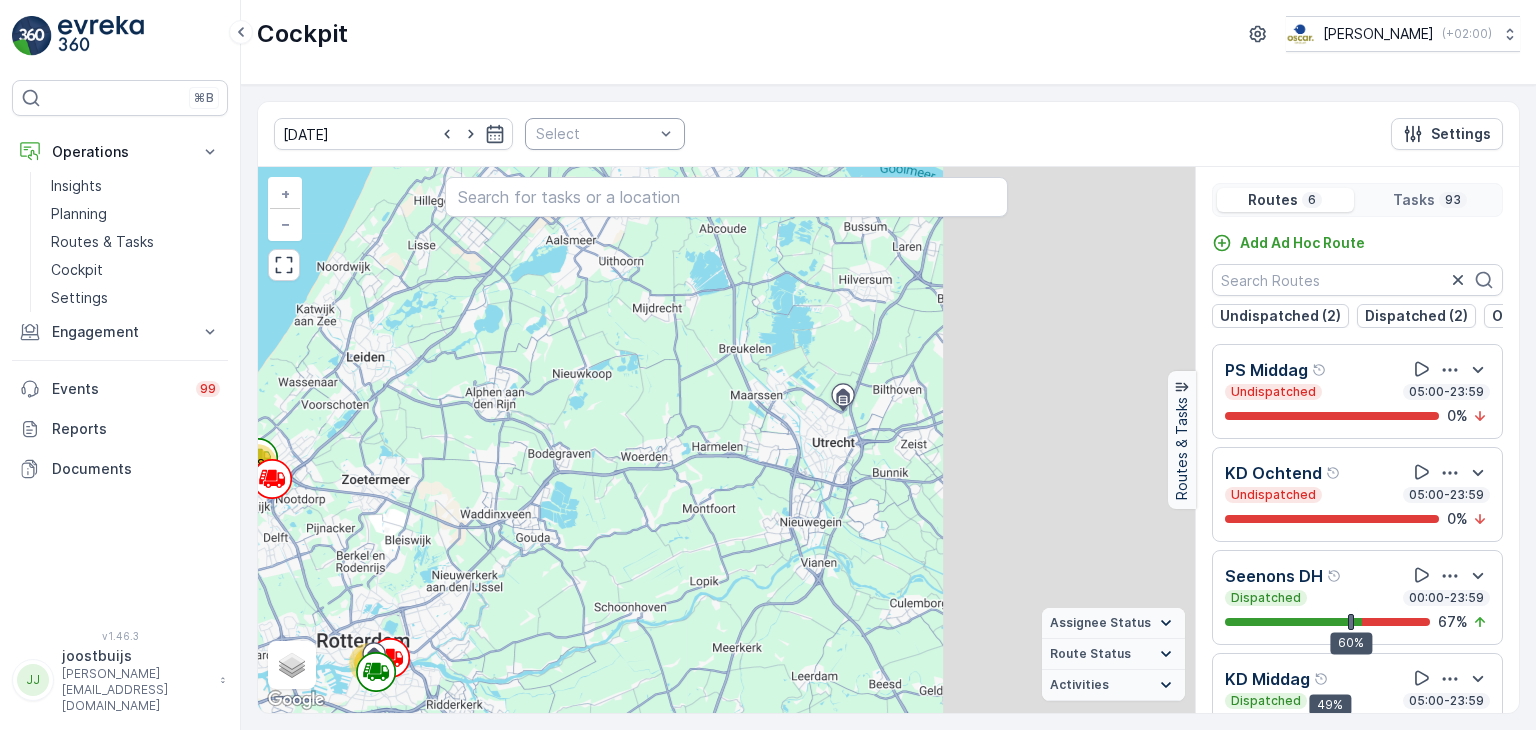 drag, startPoint x: 1109, startPoint y: 473, endPoint x: 833, endPoint y: 524, distance: 280.6724 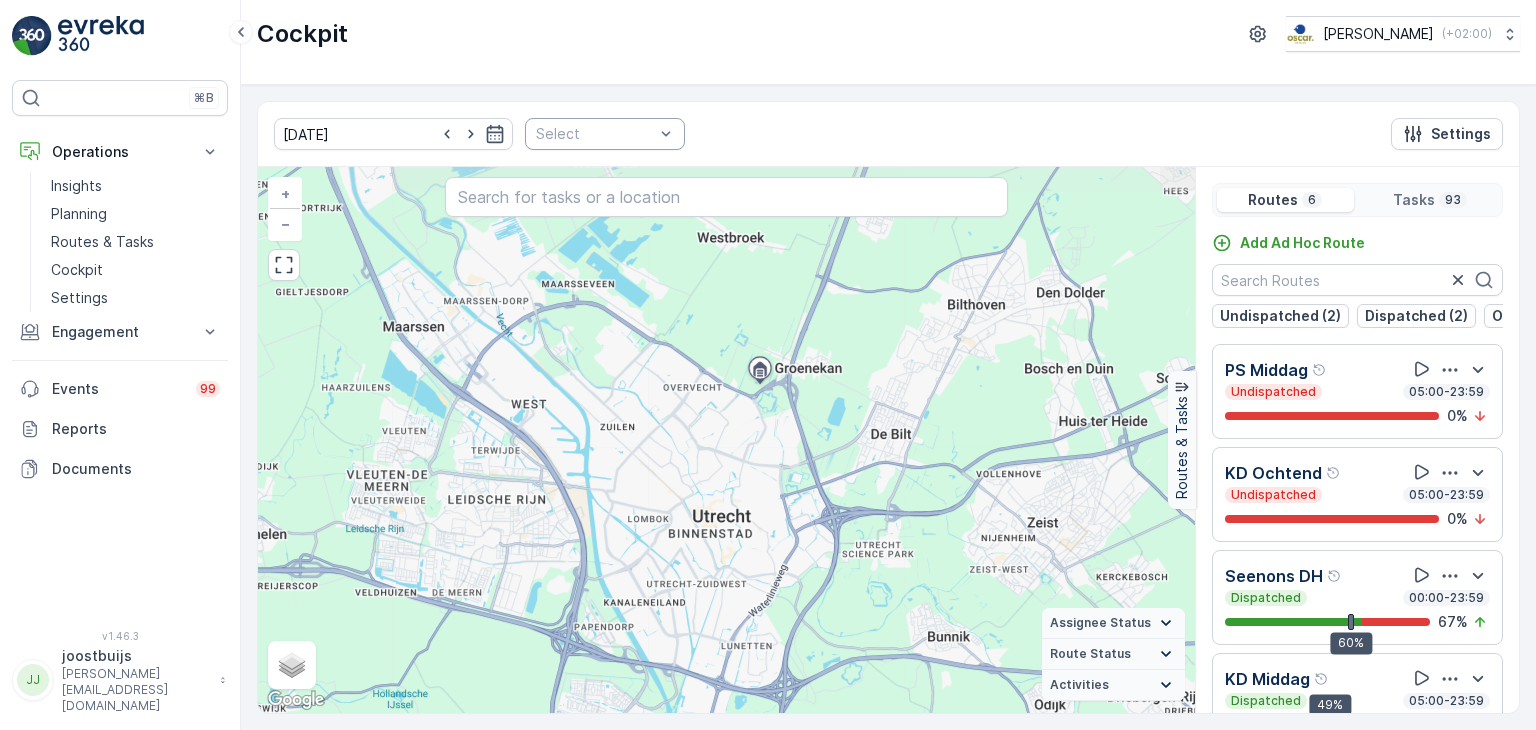 drag, startPoint x: 760, startPoint y: 319, endPoint x: 760, endPoint y: 469, distance: 150 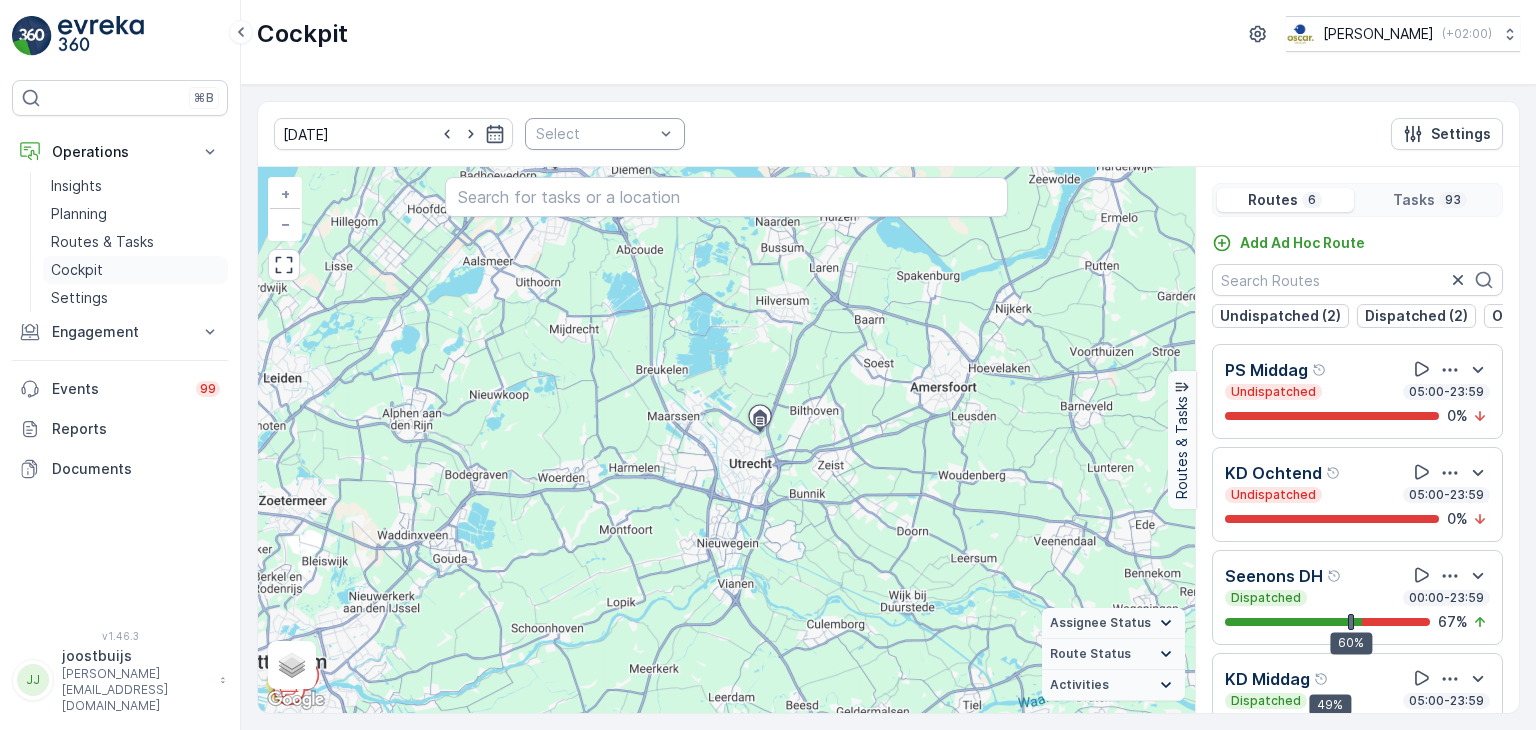 click on "Cockpit" at bounding box center [77, 270] 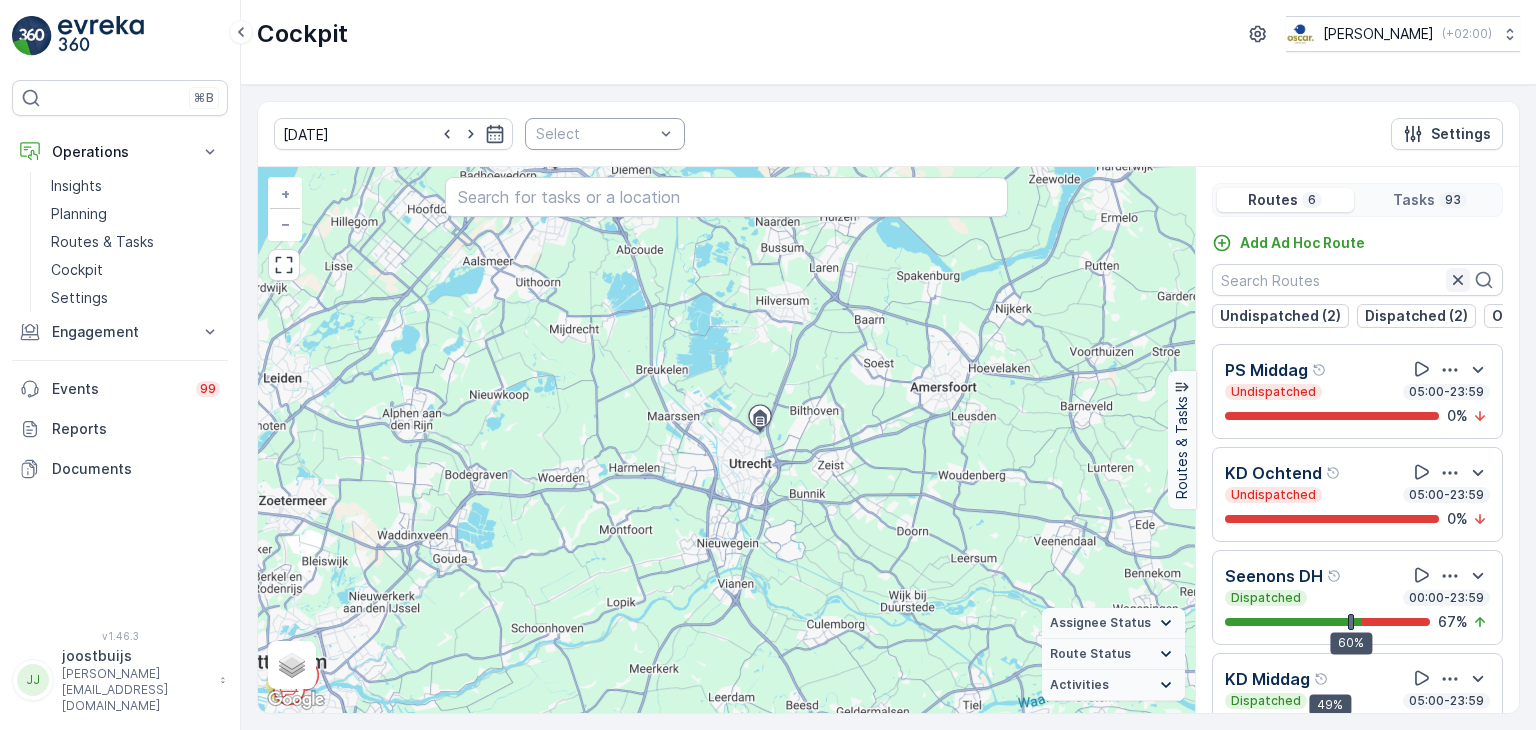 click 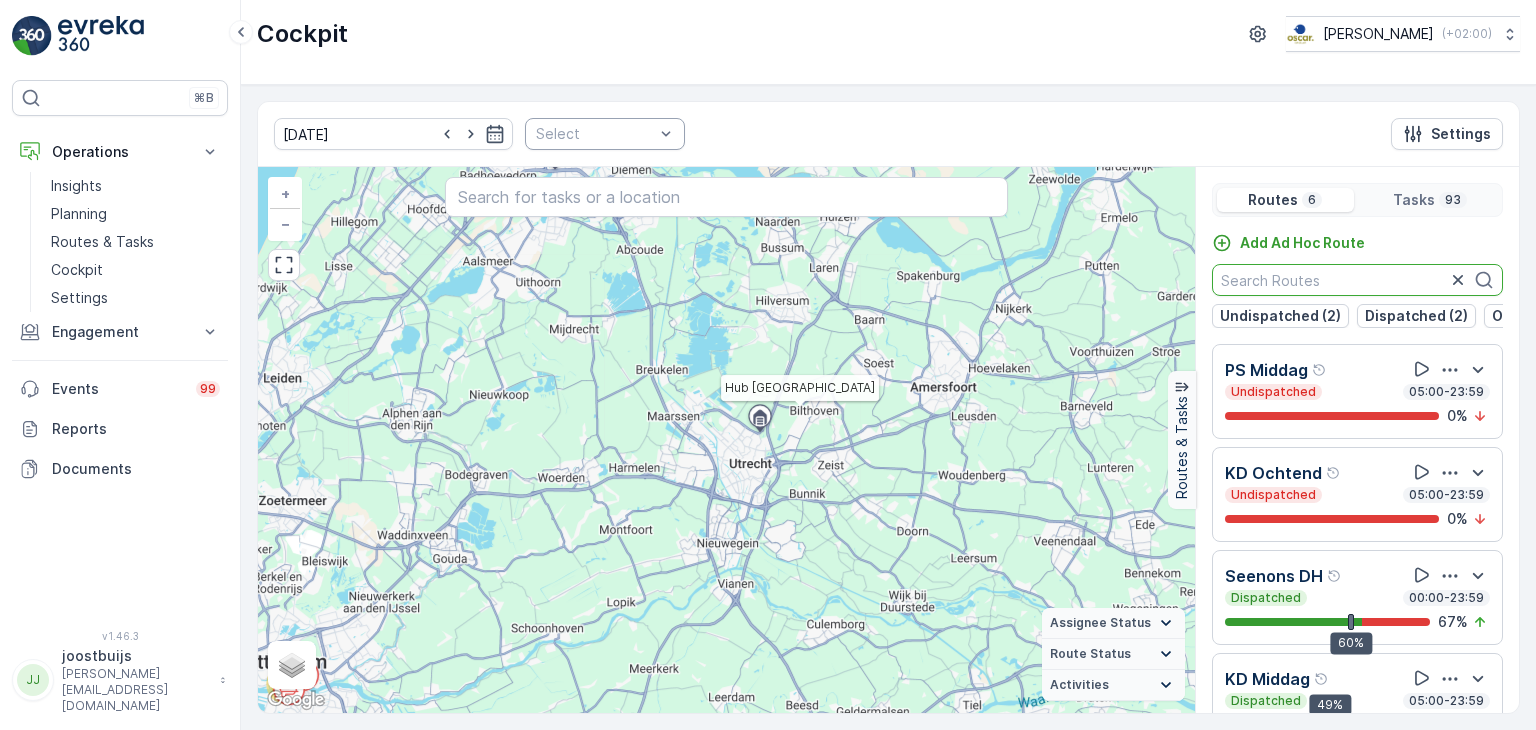 click 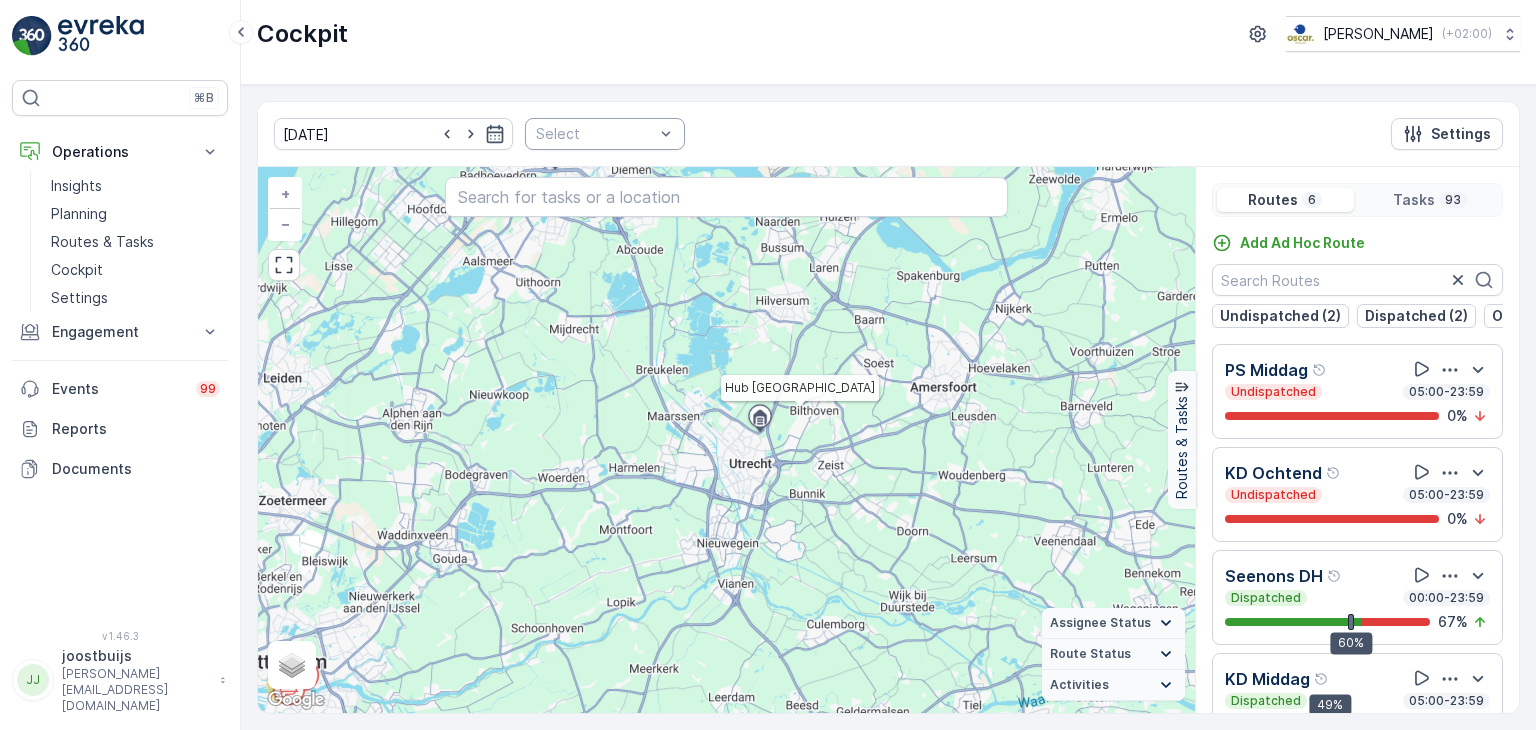 click 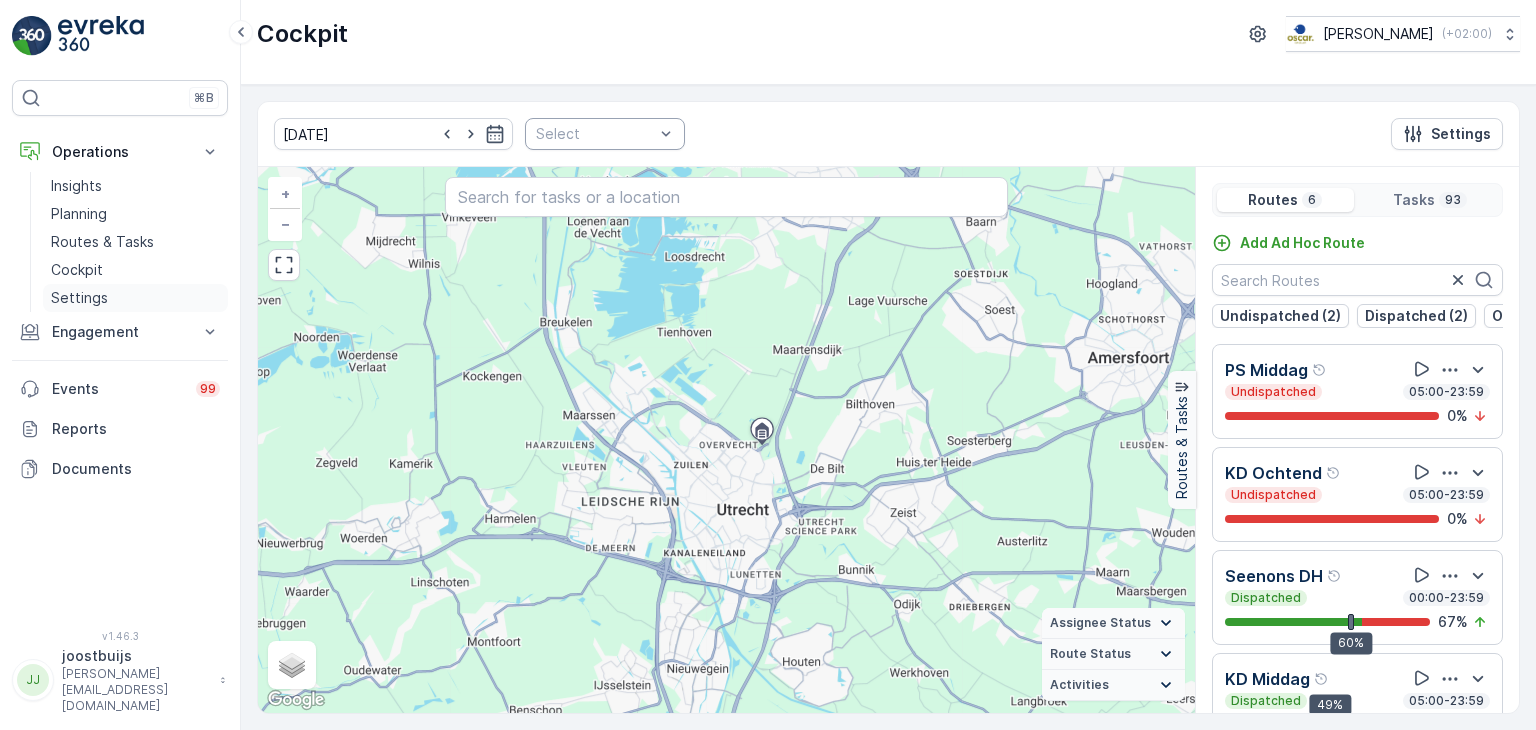 click on "Settings" at bounding box center (79, 298) 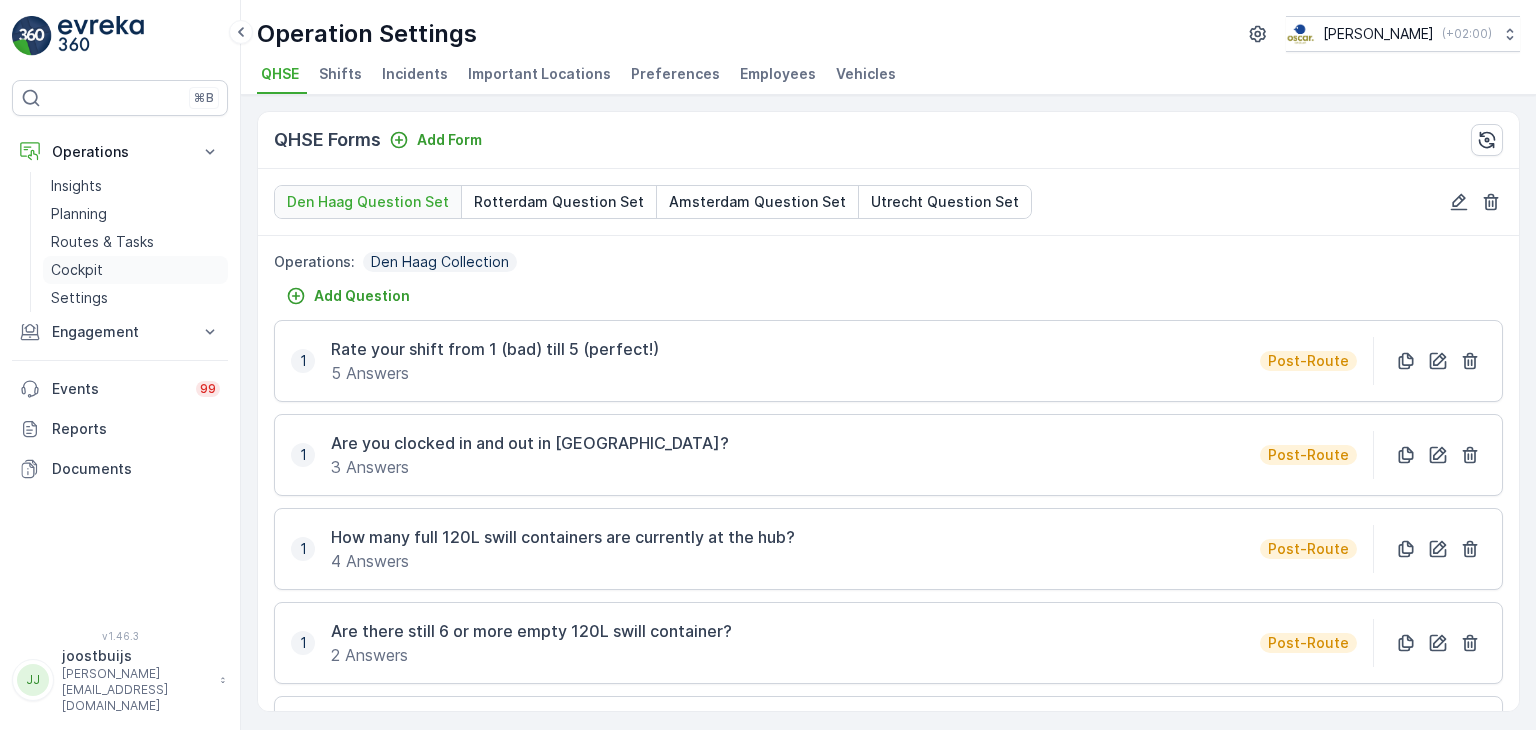click on "Cockpit" at bounding box center (77, 270) 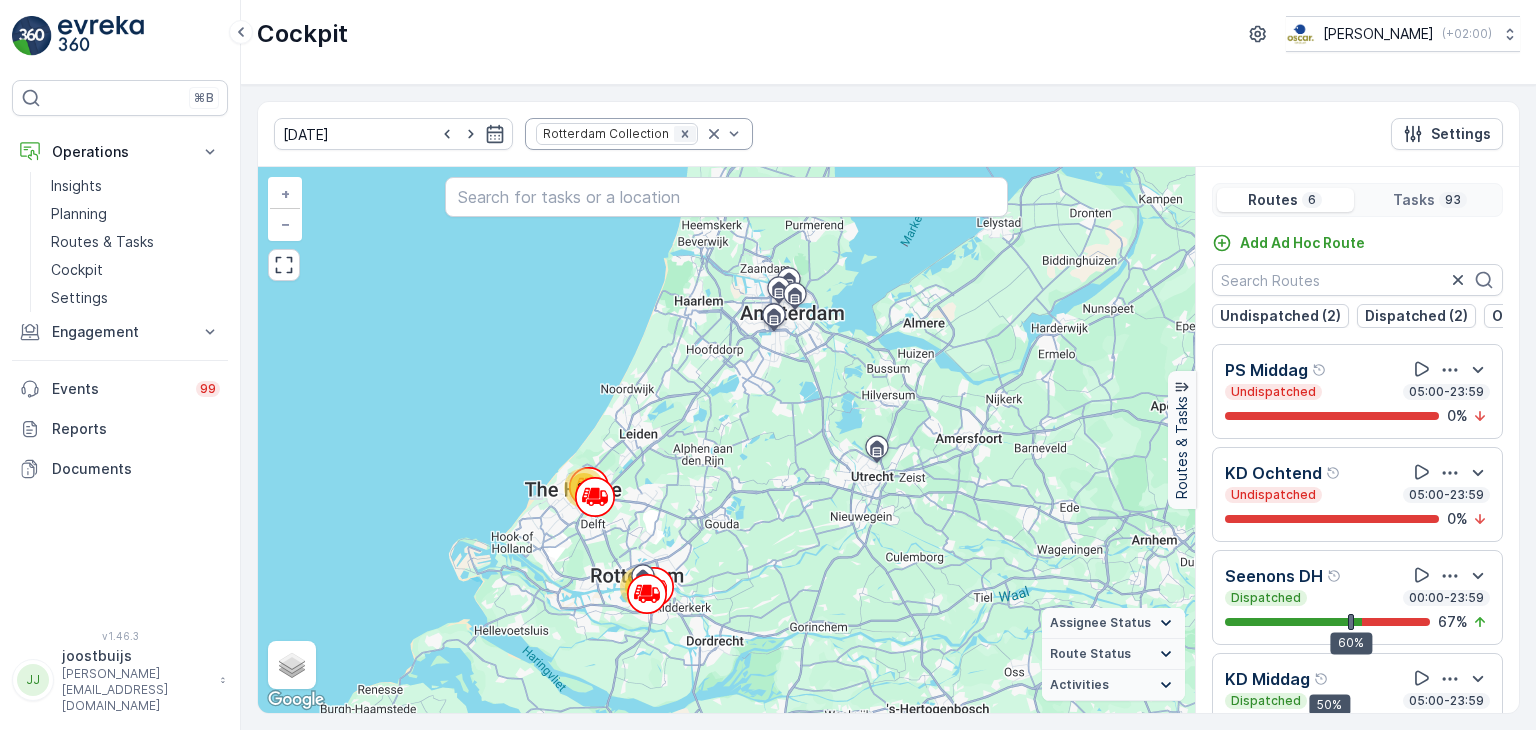 click 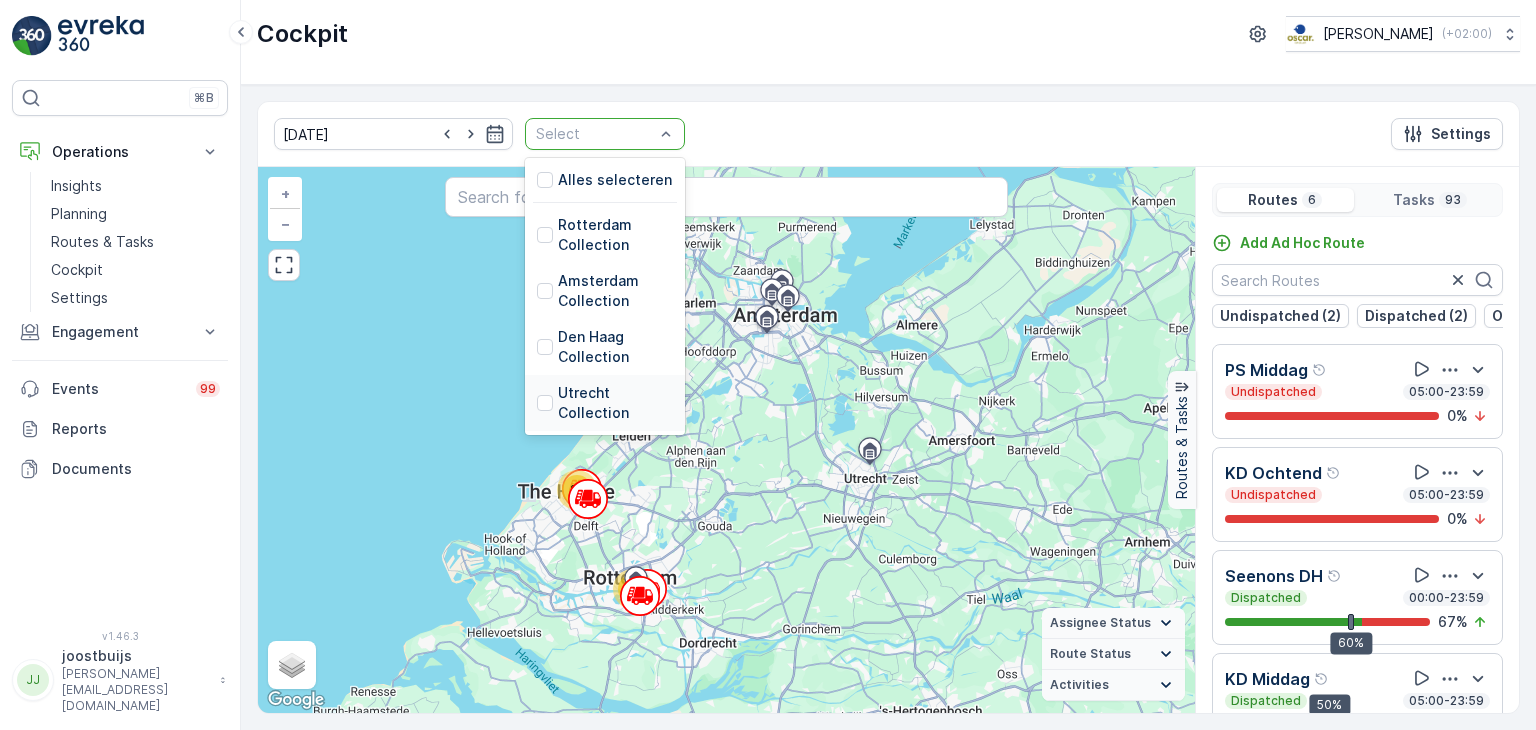 click on "Utrecht Collection" at bounding box center (615, 403) 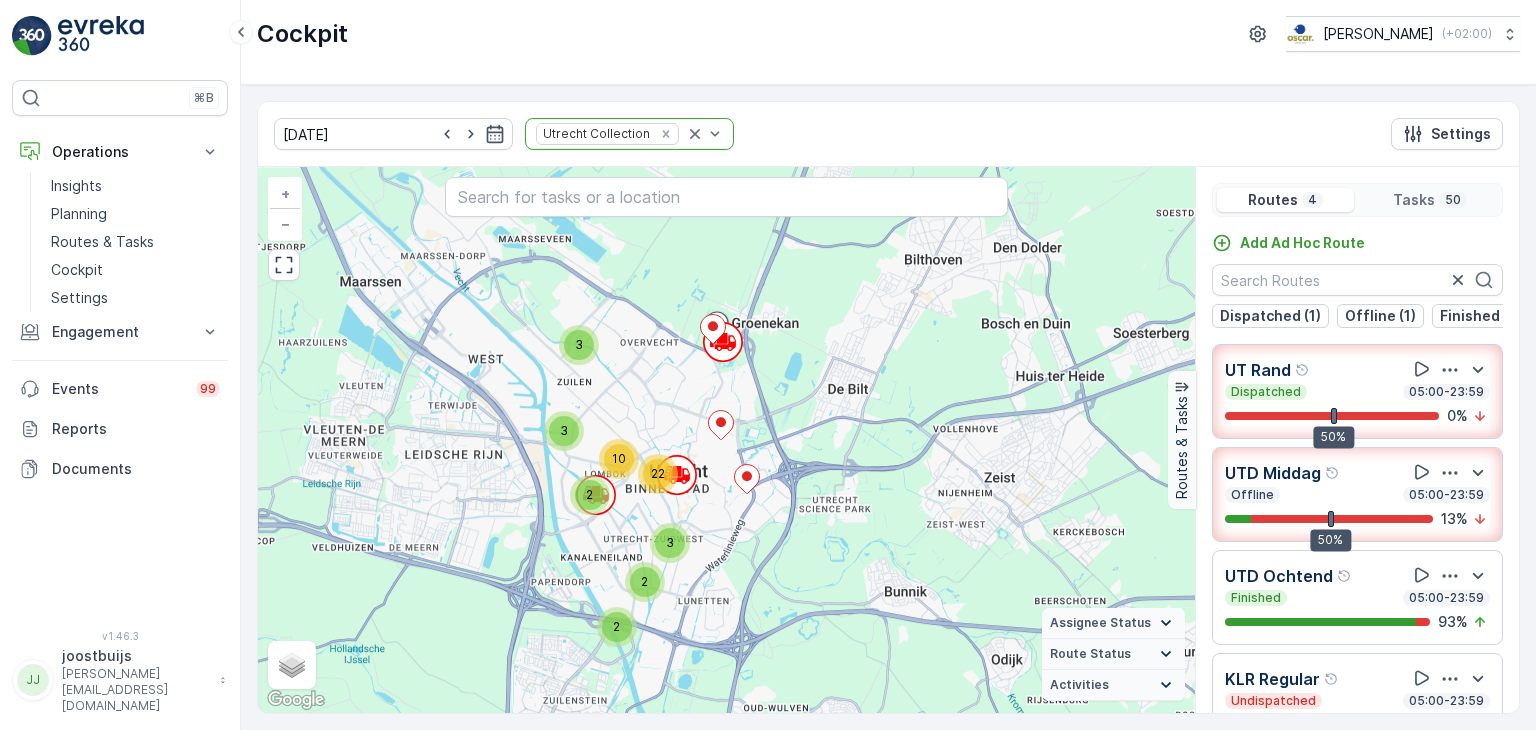 drag, startPoint x: 776, startPoint y: 465, endPoint x: 828, endPoint y: 689, distance: 229.95651 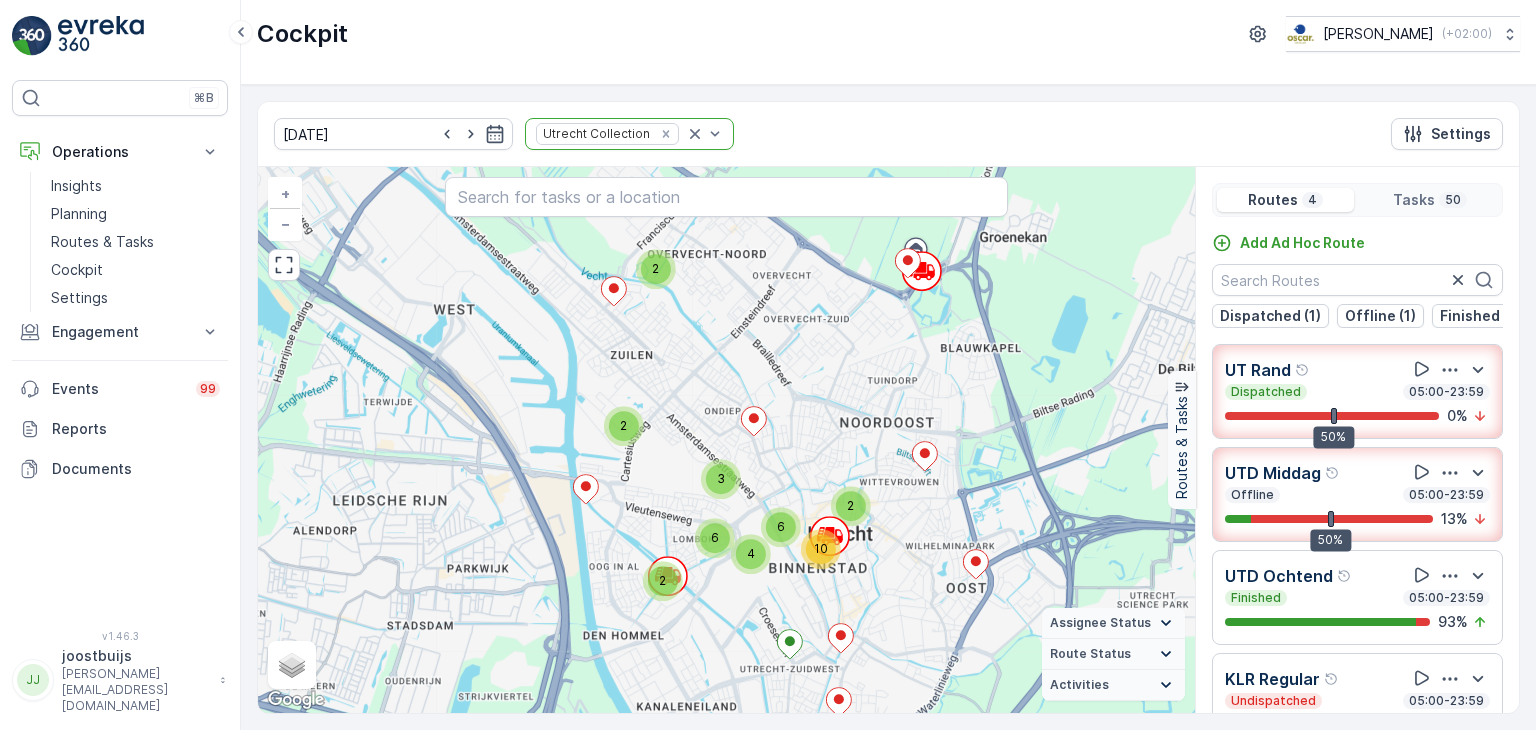 drag, startPoint x: 717, startPoint y: 530, endPoint x: 995, endPoint y: 709, distance: 330.6433 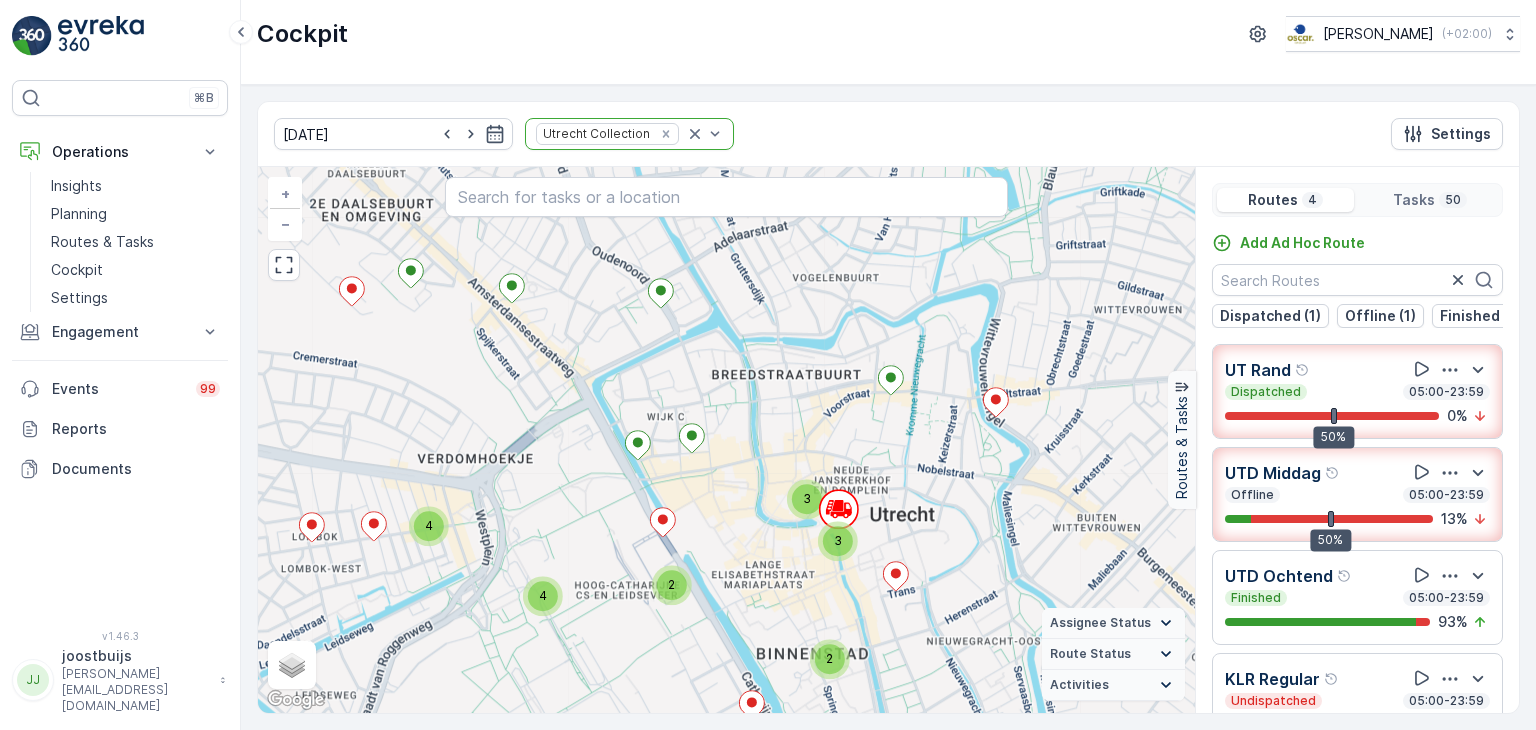 drag, startPoint x: 833, startPoint y: 457, endPoint x: 864, endPoint y: 764, distance: 308.5612 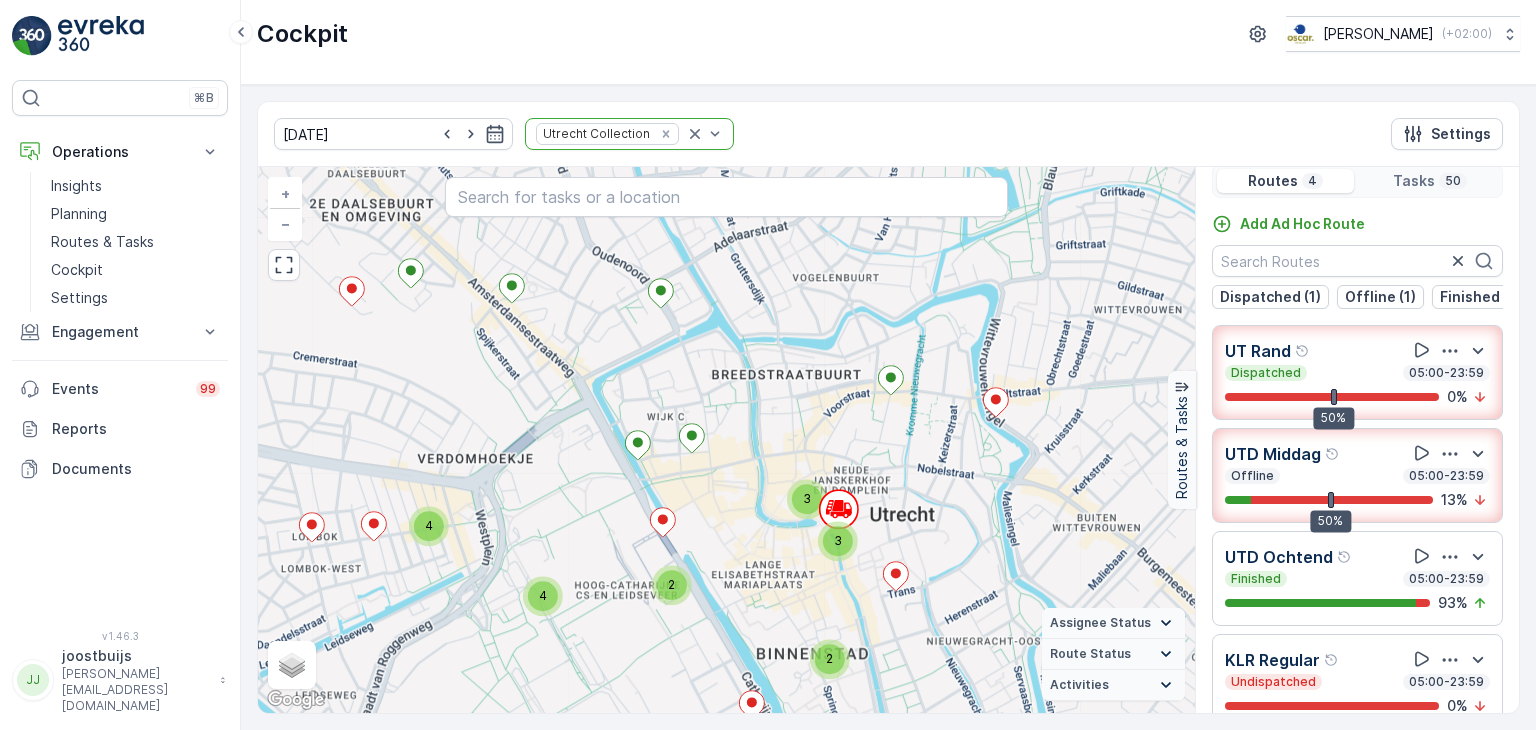 scroll, scrollTop: 49, scrollLeft: 0, axis: vertical 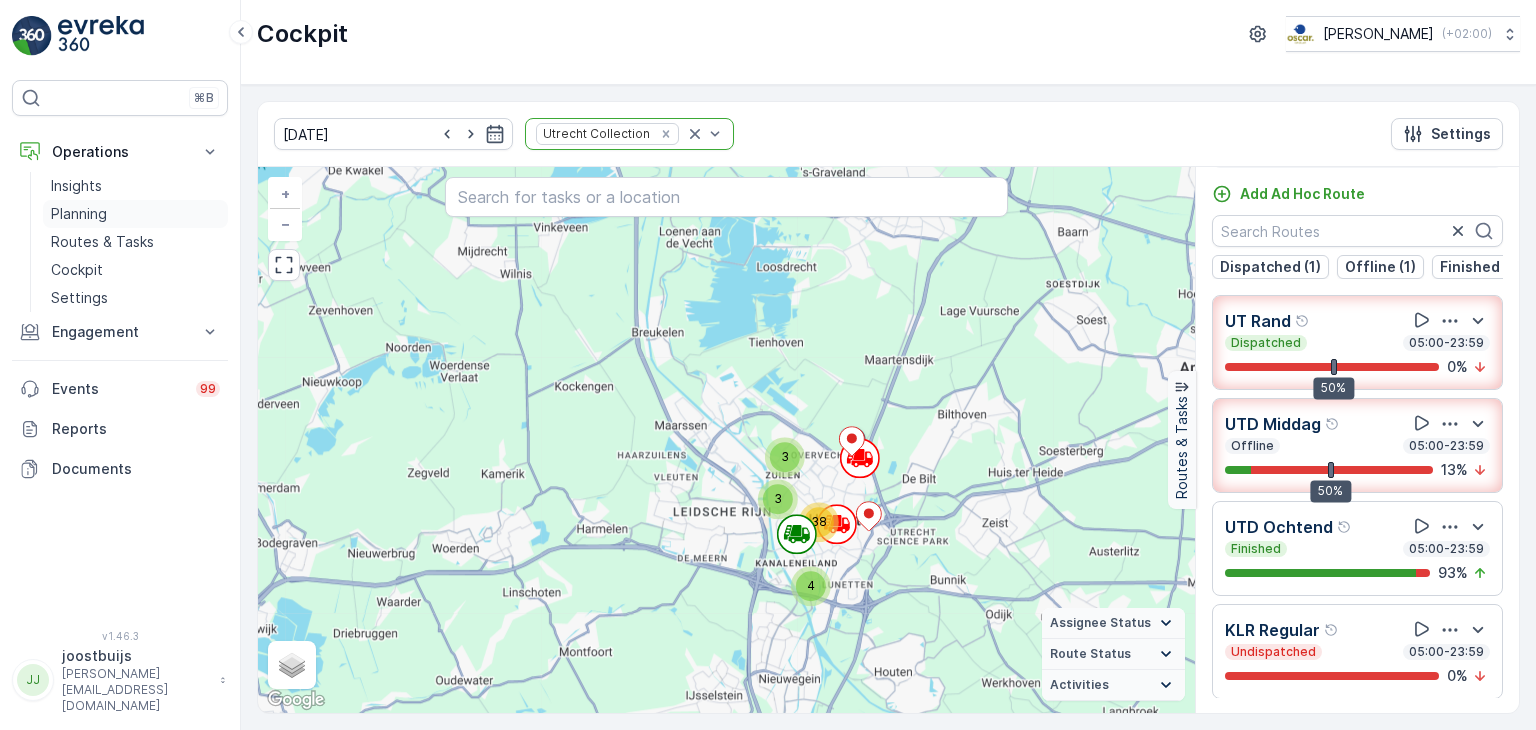 click on "Planning" at bounding box center [79, 214] 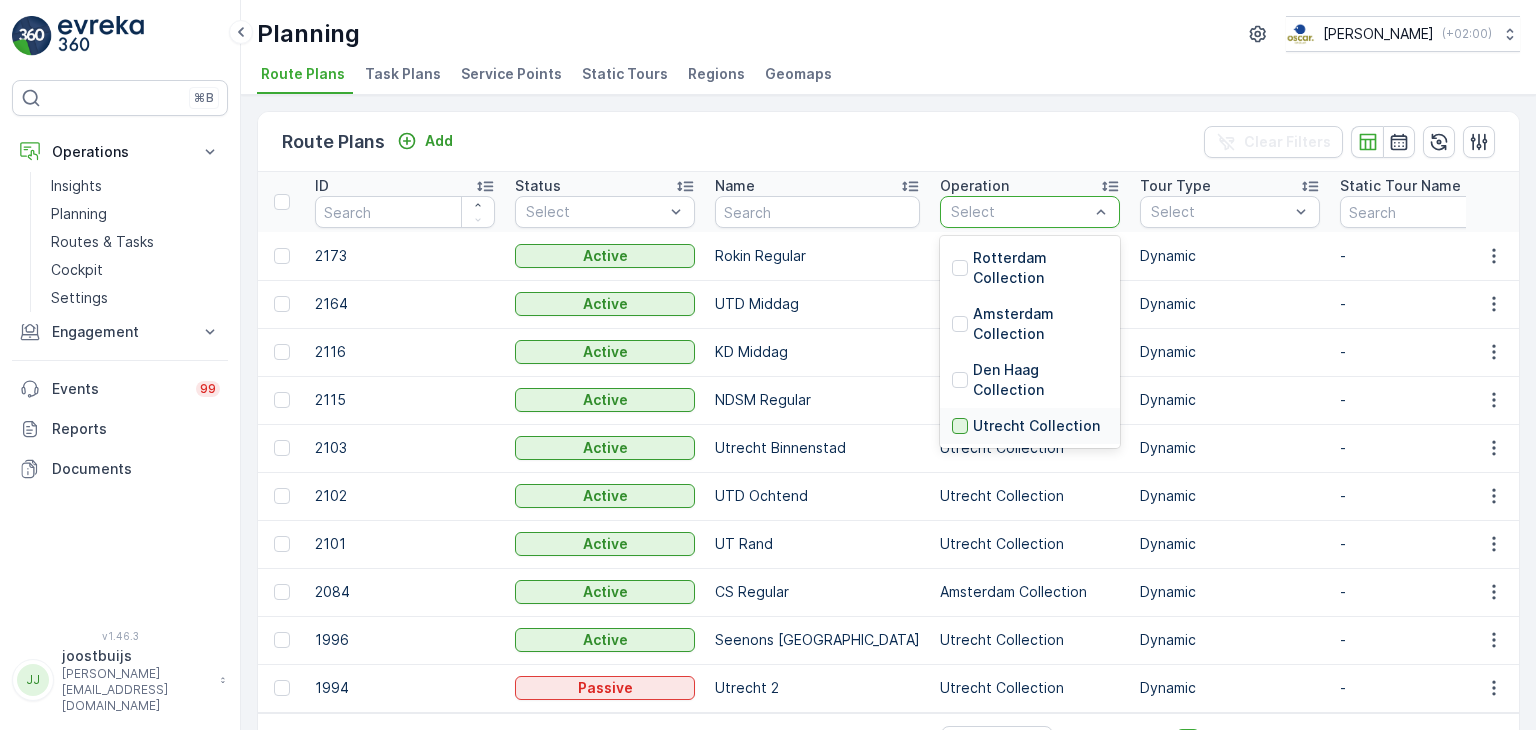 click at bounding box center (960, 426) 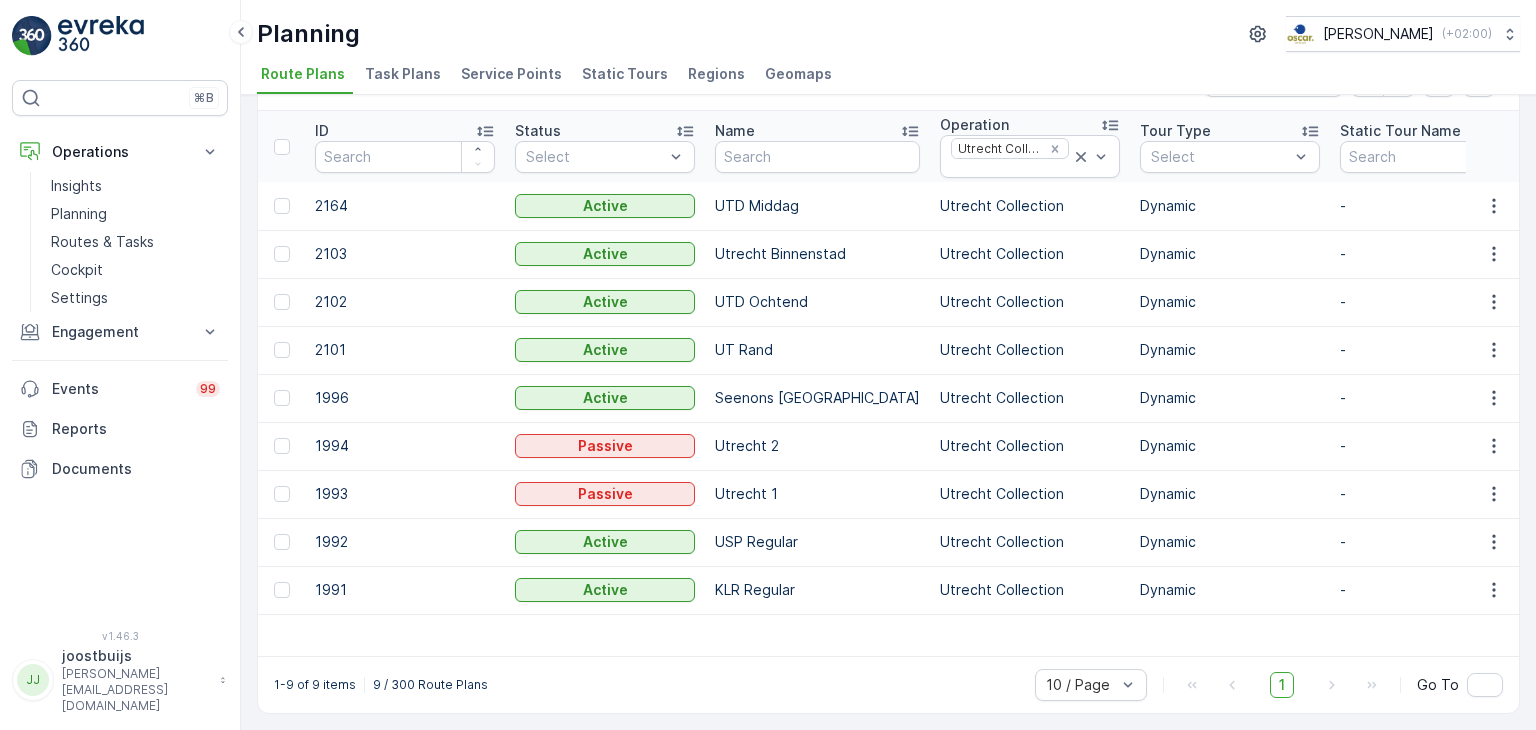 scroll, scrollTop: 0, scrollLeft: 0, axis: both 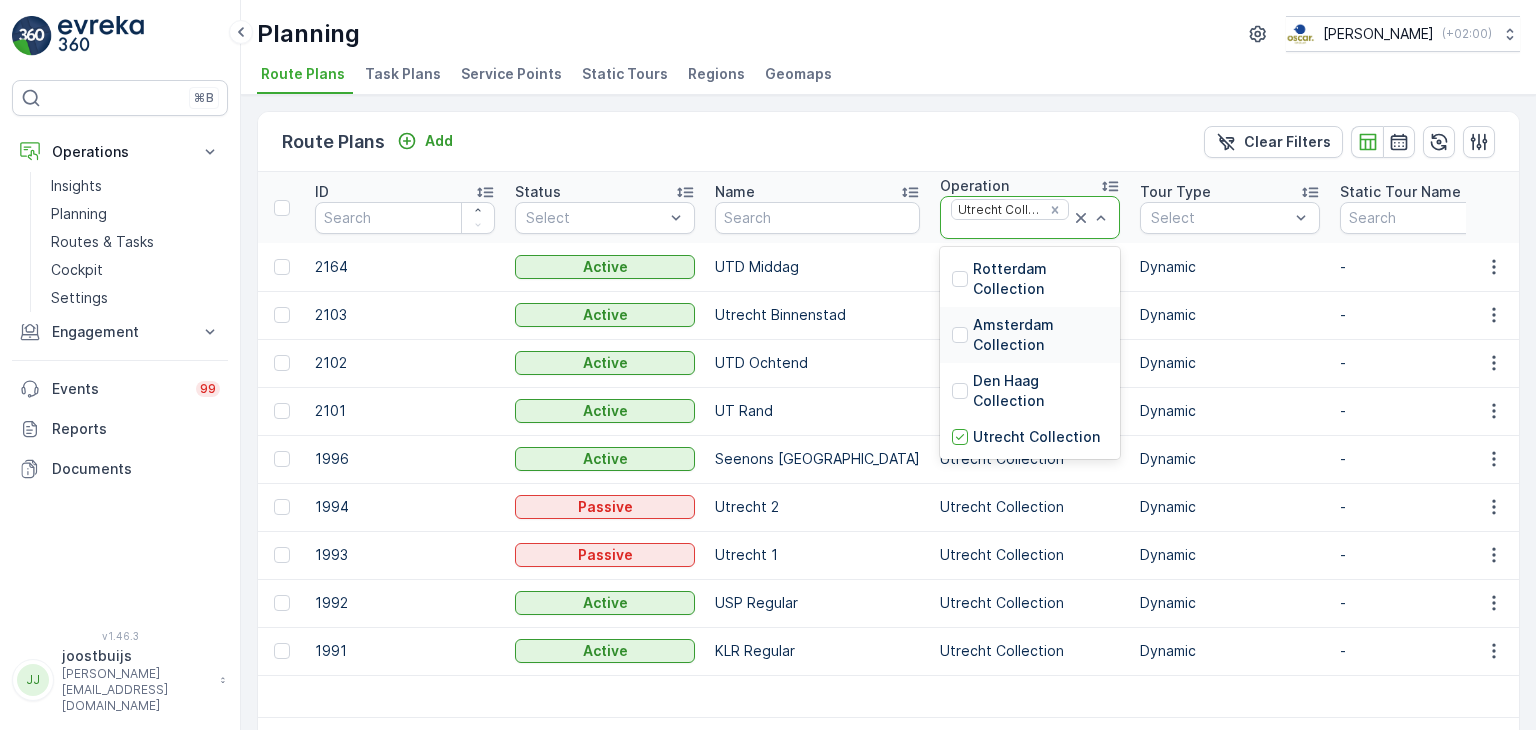click on "Amsterdam Collection" at bounding box center (1040, 335) 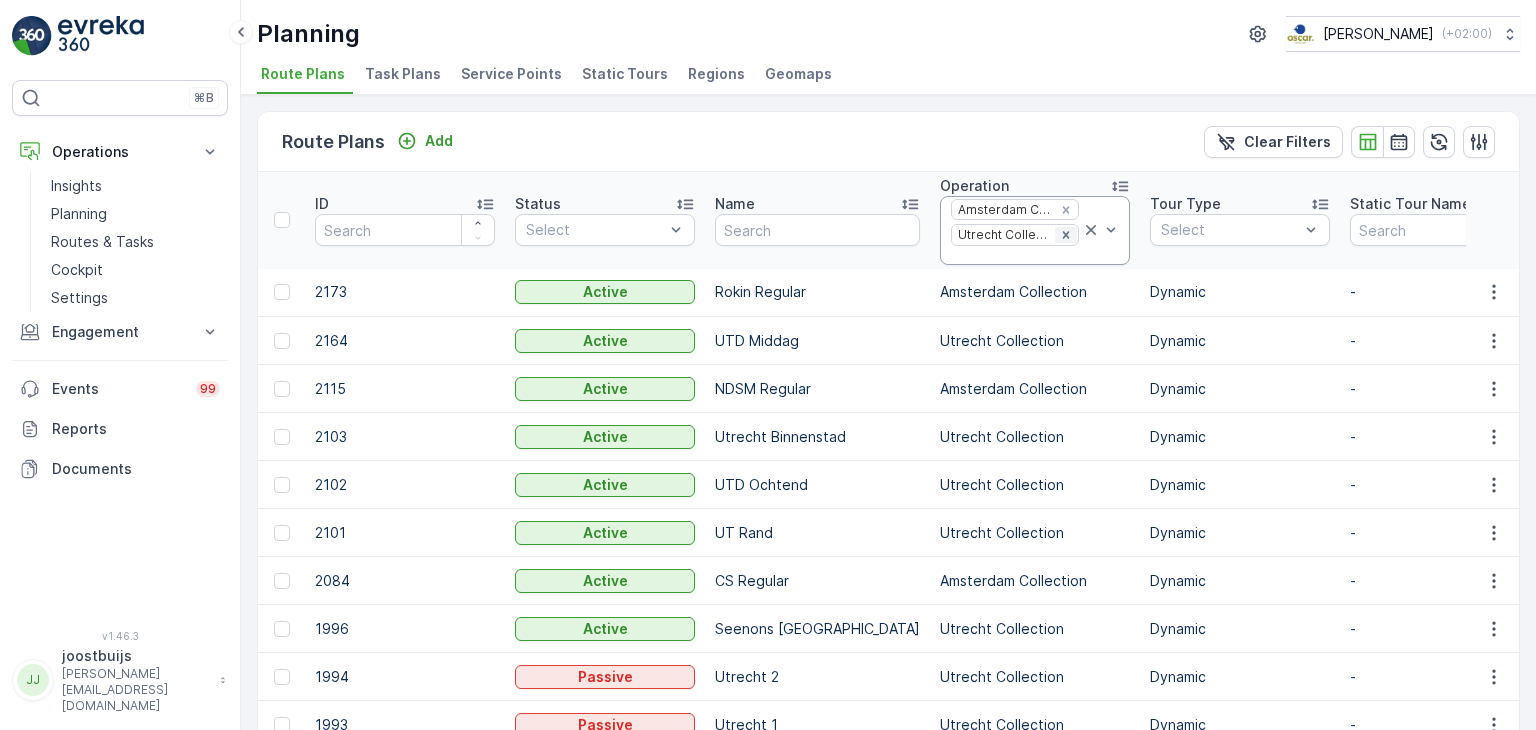 click 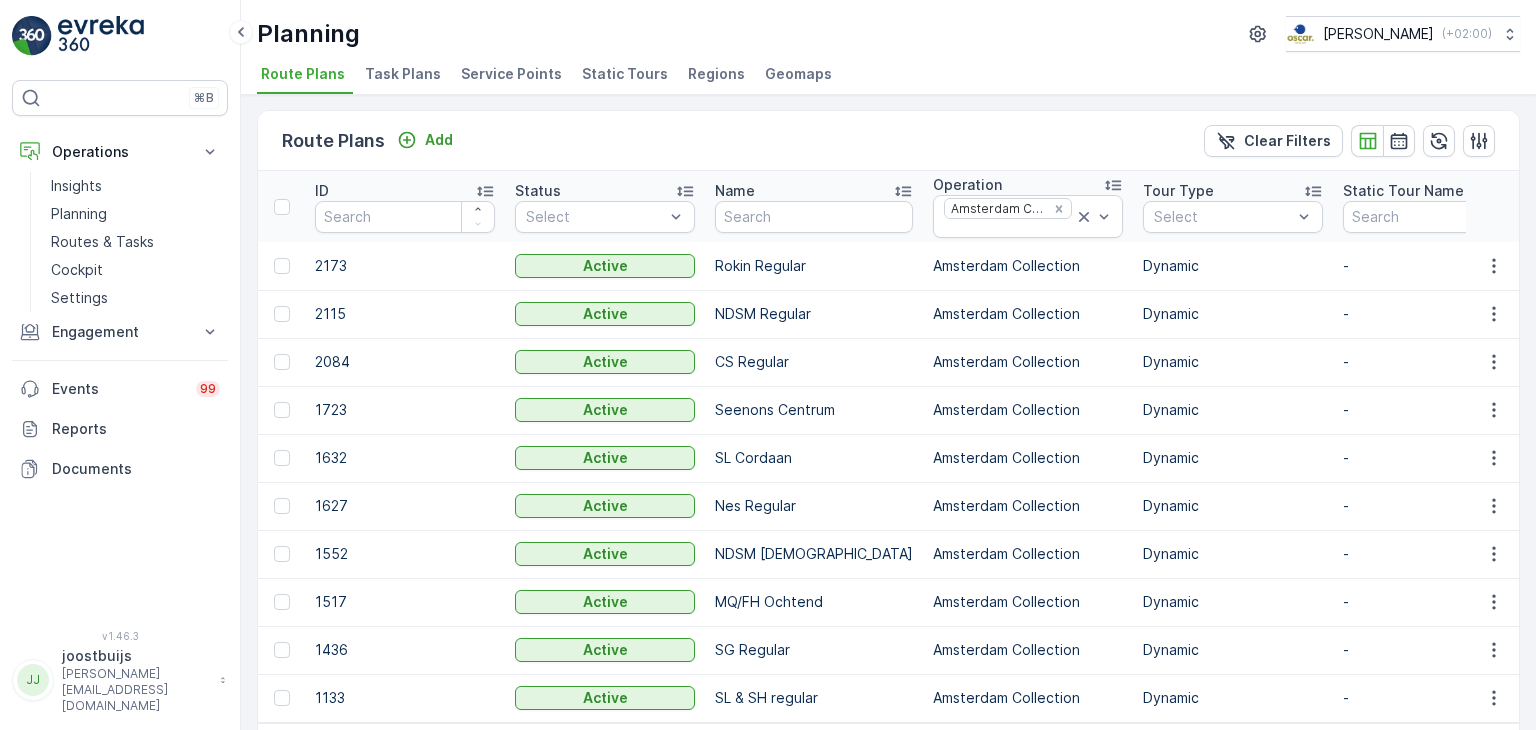scroll, scrollTop: 0, scrollLeft: 0, axis: both 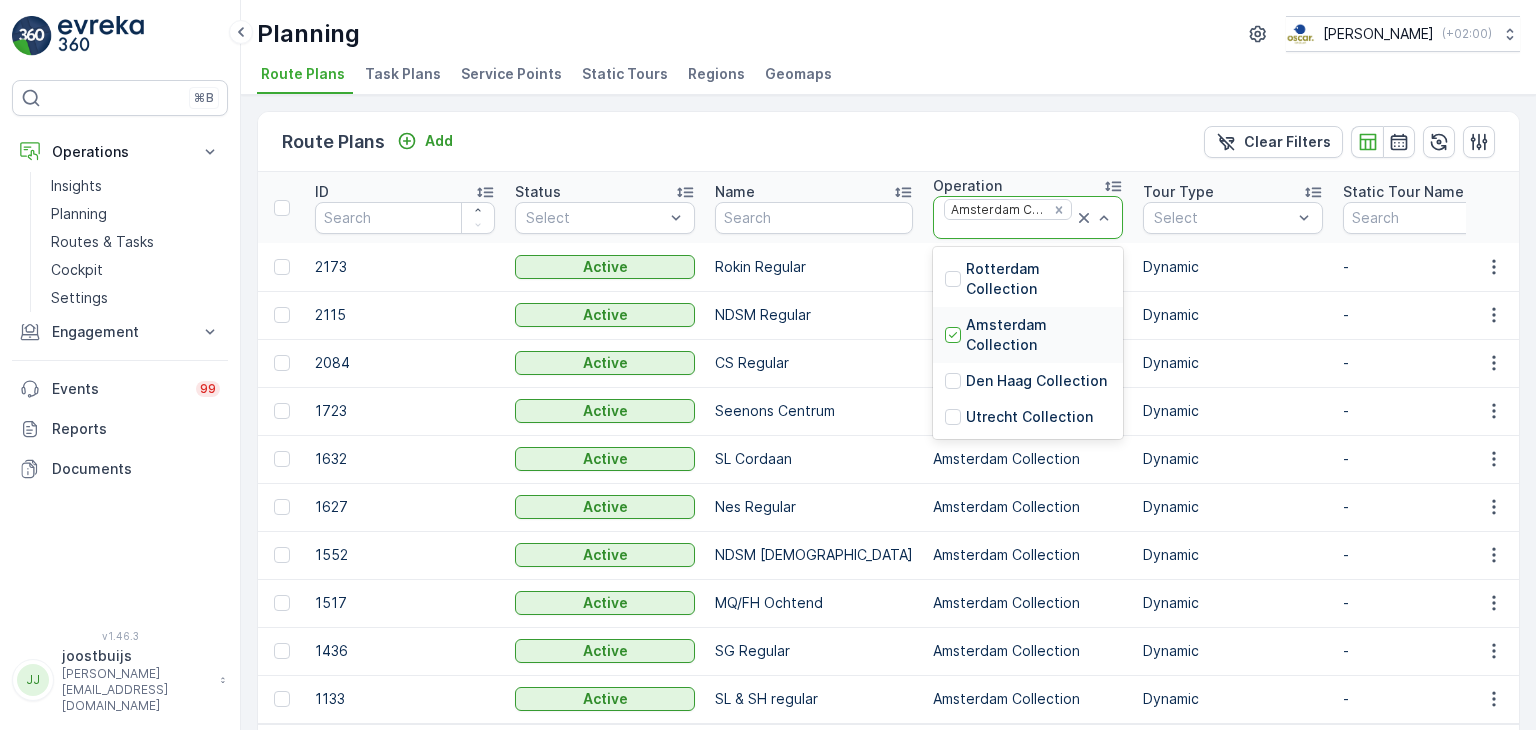 click on "Amsterdam Collection" at bounding box center (1038, 335) 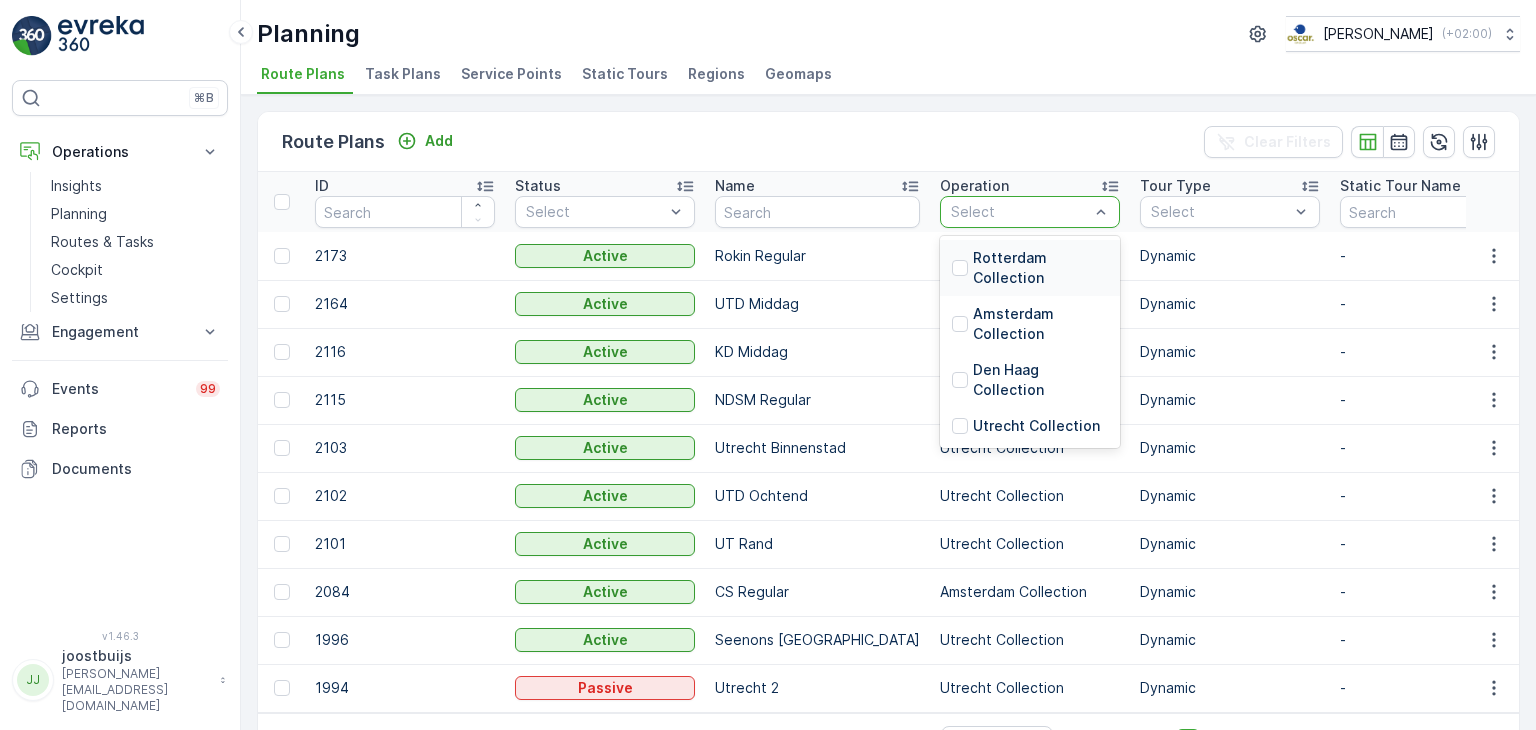 click at bounding box center (1020, 212) 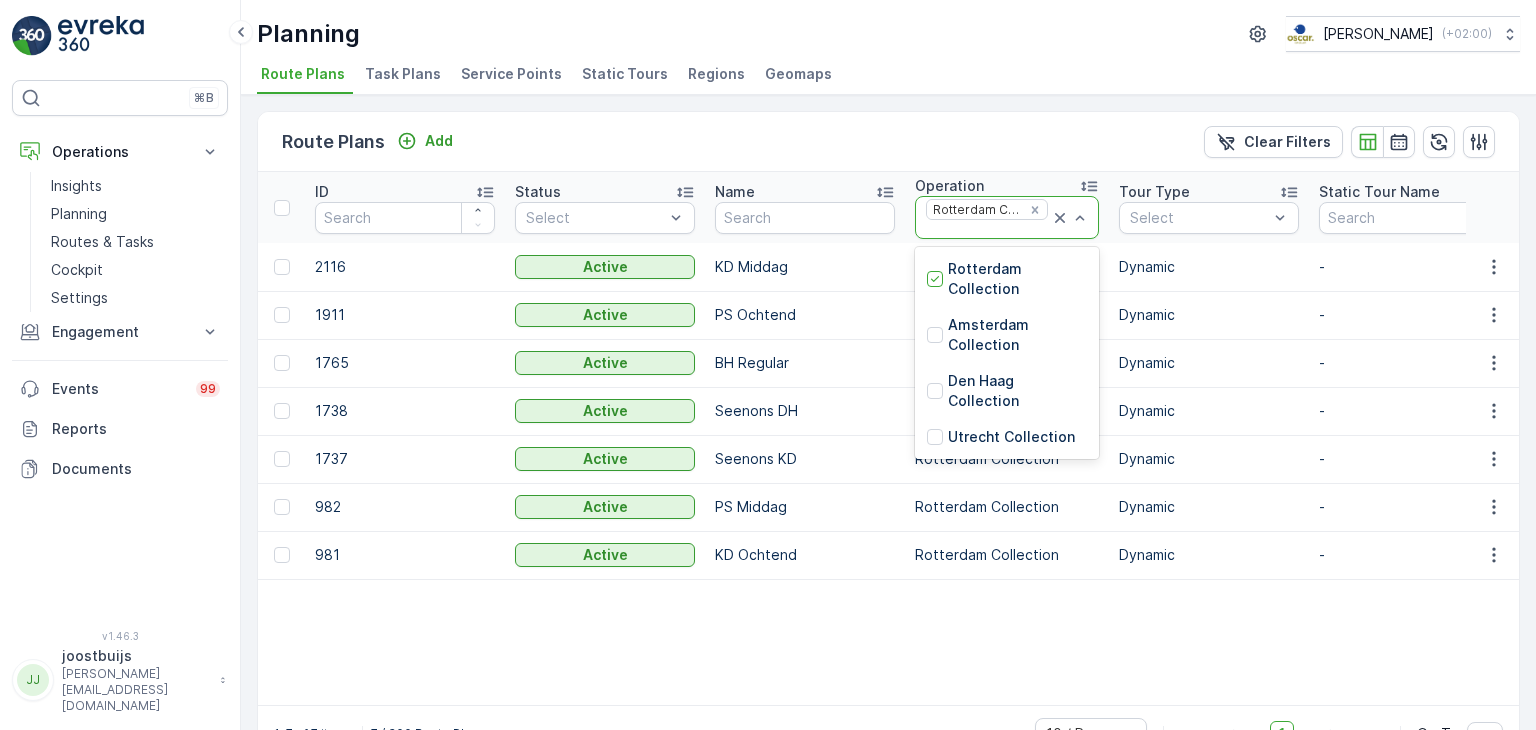 click 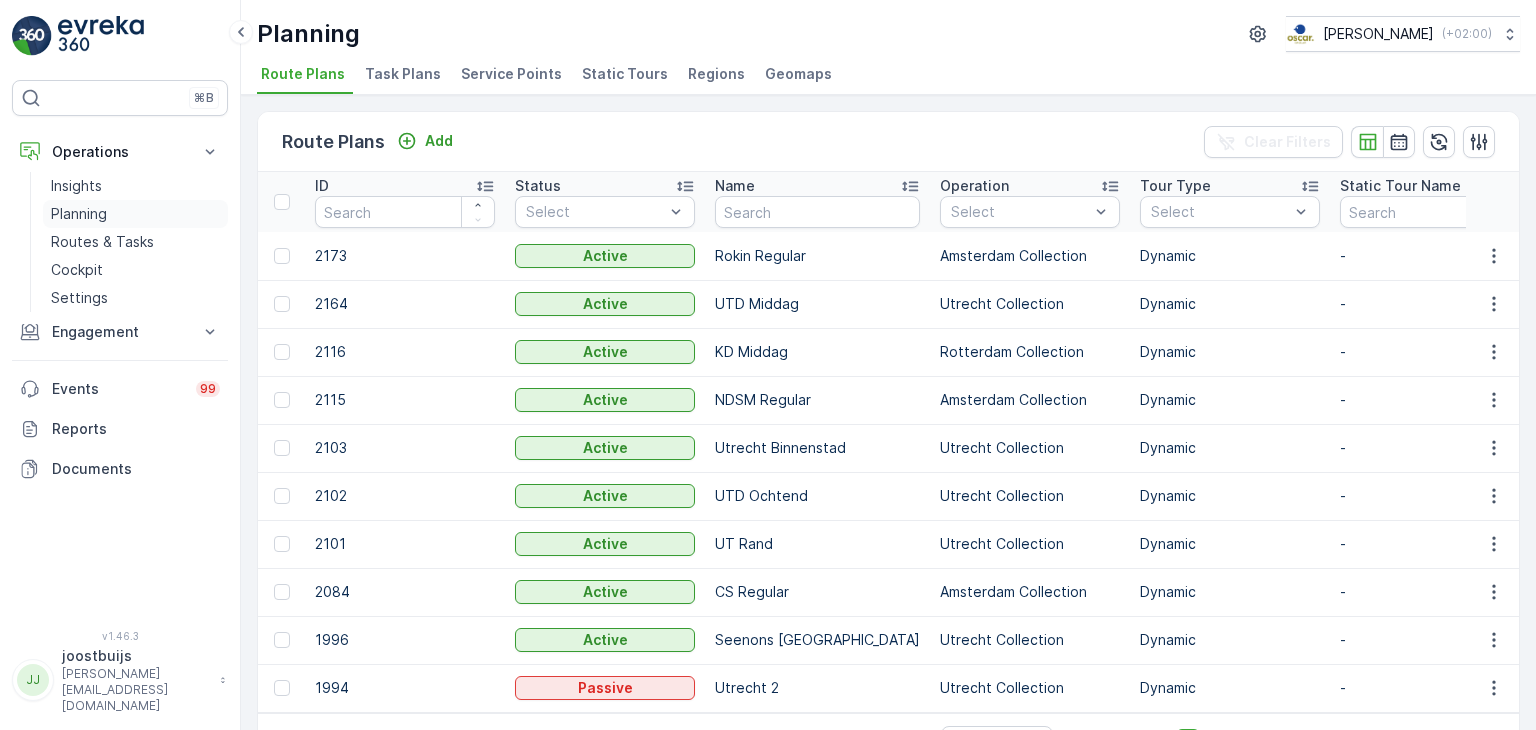 click on "Planning" at bounding box center (79, 214) 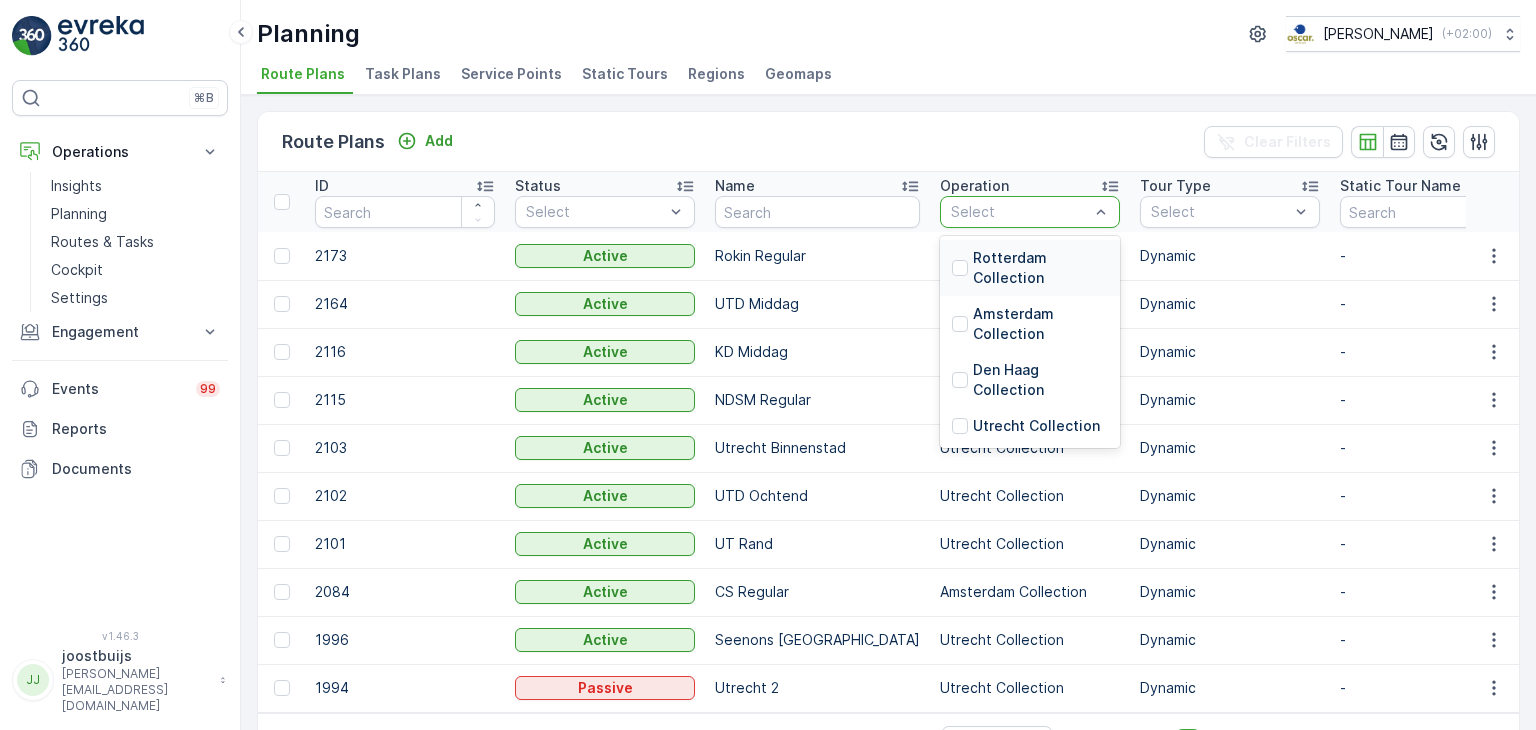click on "Rotterdam Collection" at bounding box center (1040, 268) 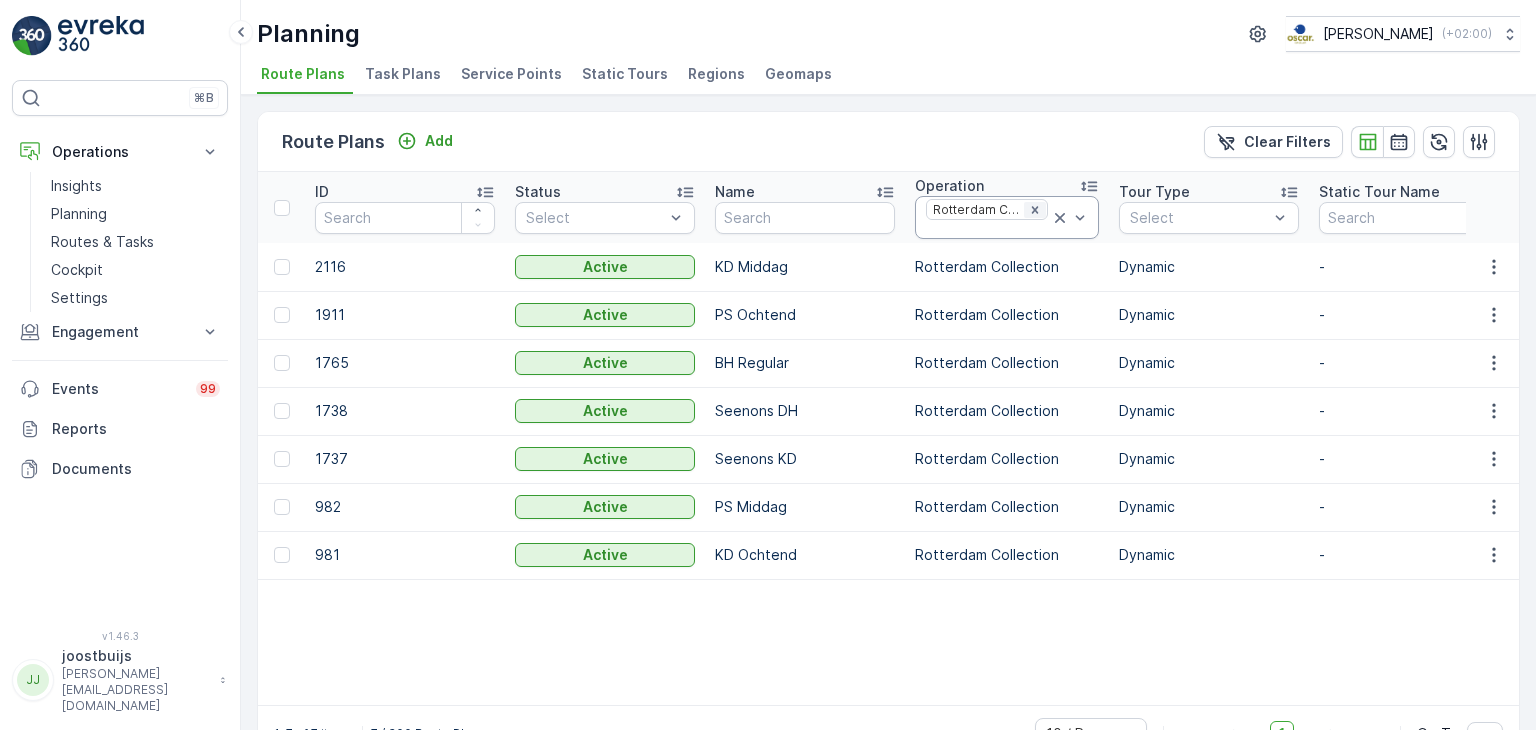 click 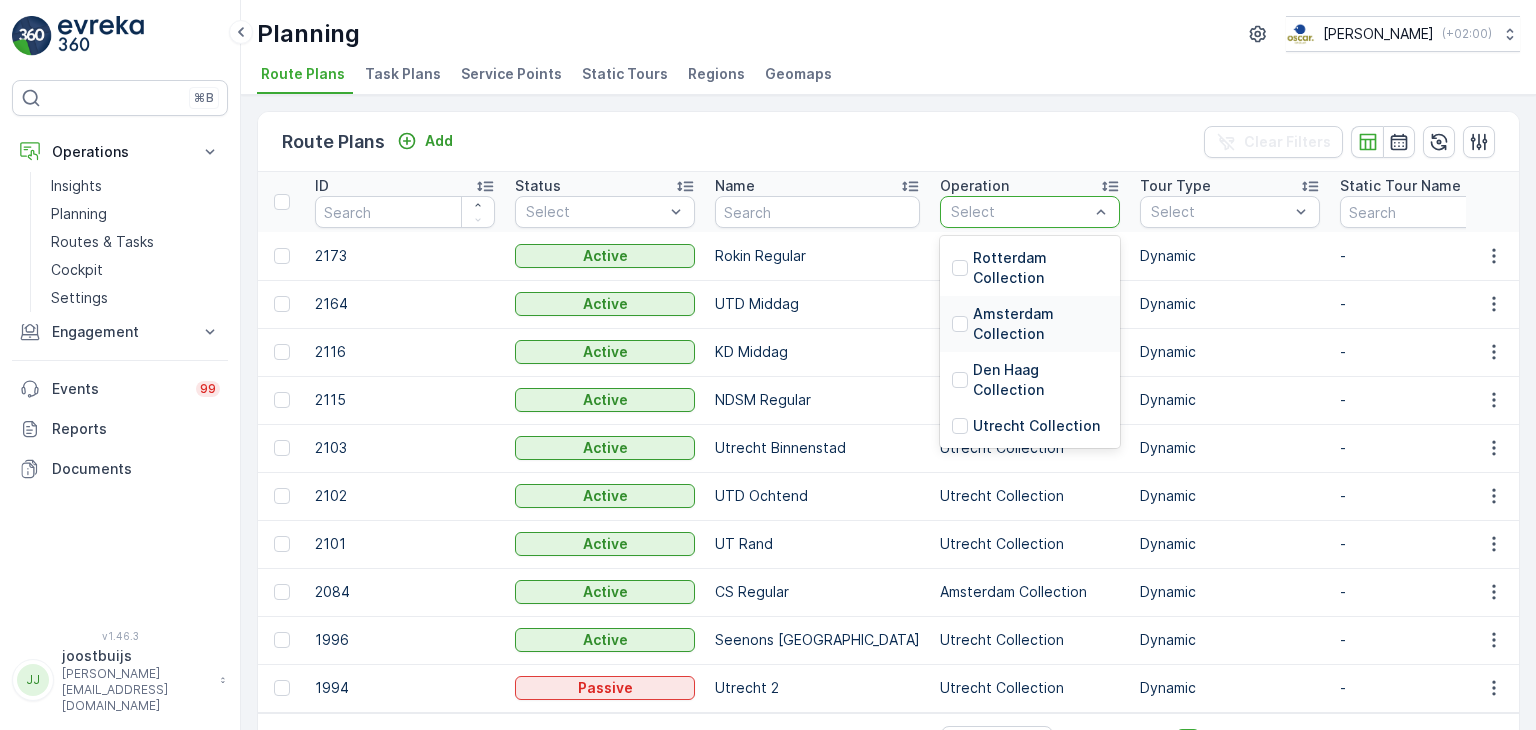 click on "Amsterdam Collection" at bounding box center (1040, 324) 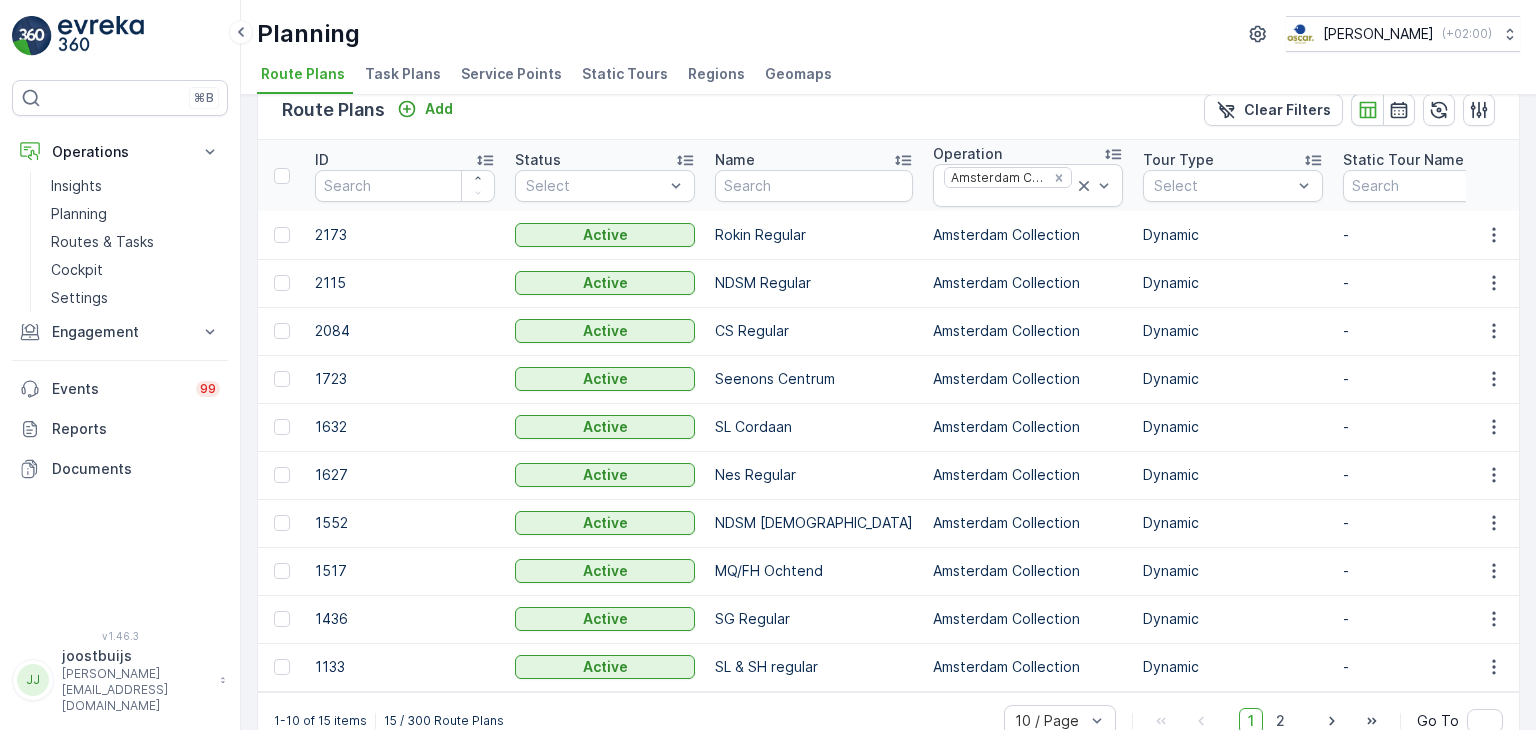 scroll, scrollTop: 74, scrollLeft: 0, axis: vertical 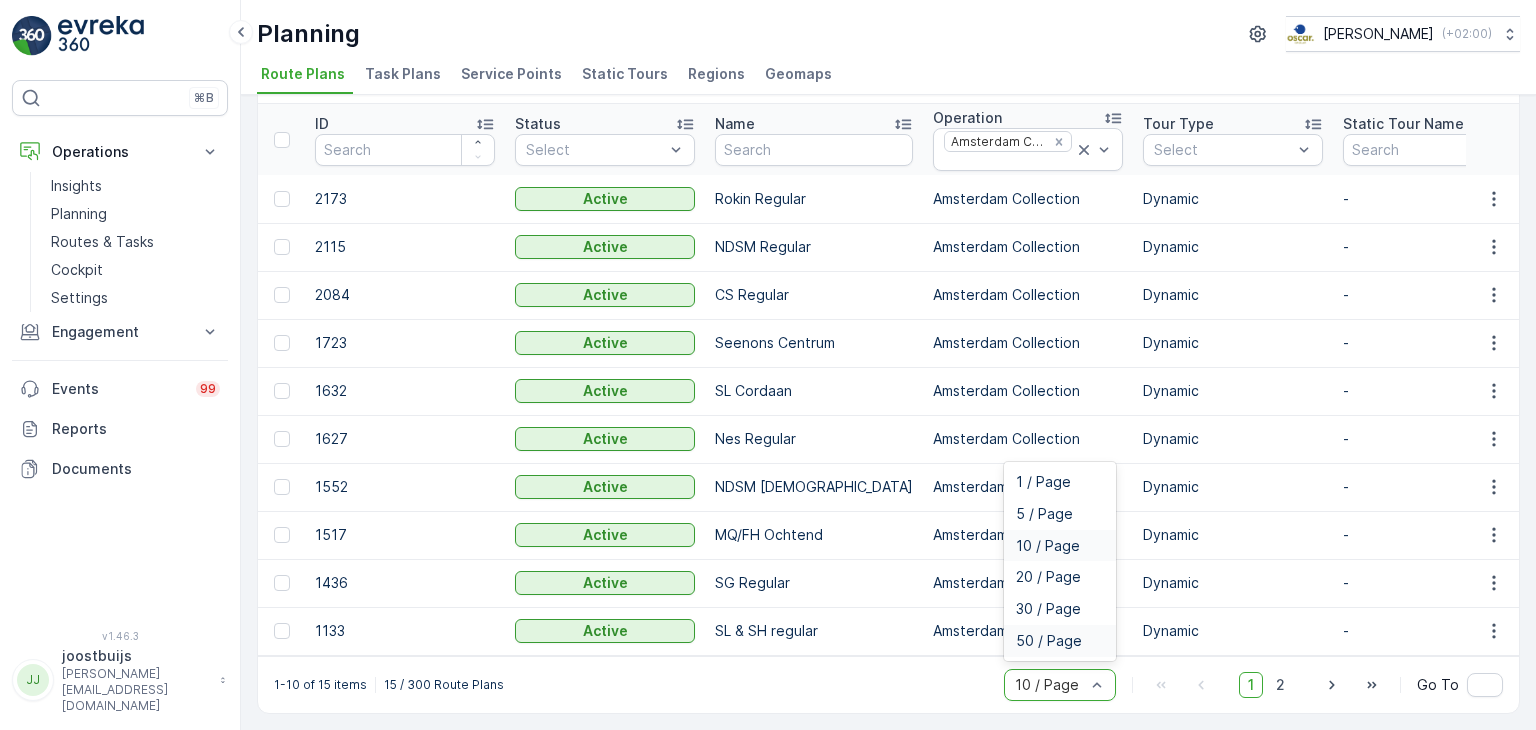 click on "50 / Page" at bounding box center (1049, 641) 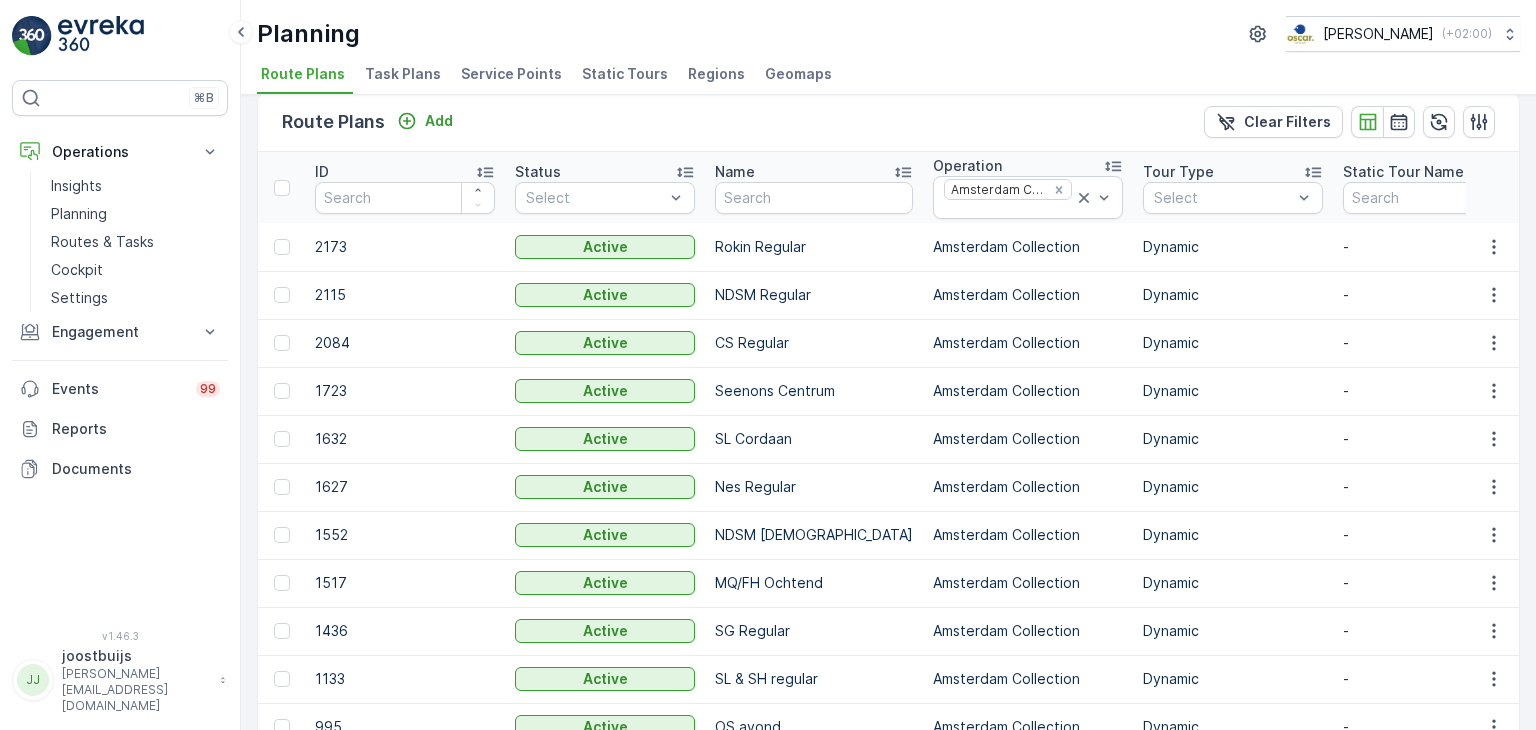 scroll, scrollTop: 0, scrollLeft: 0, axis: both 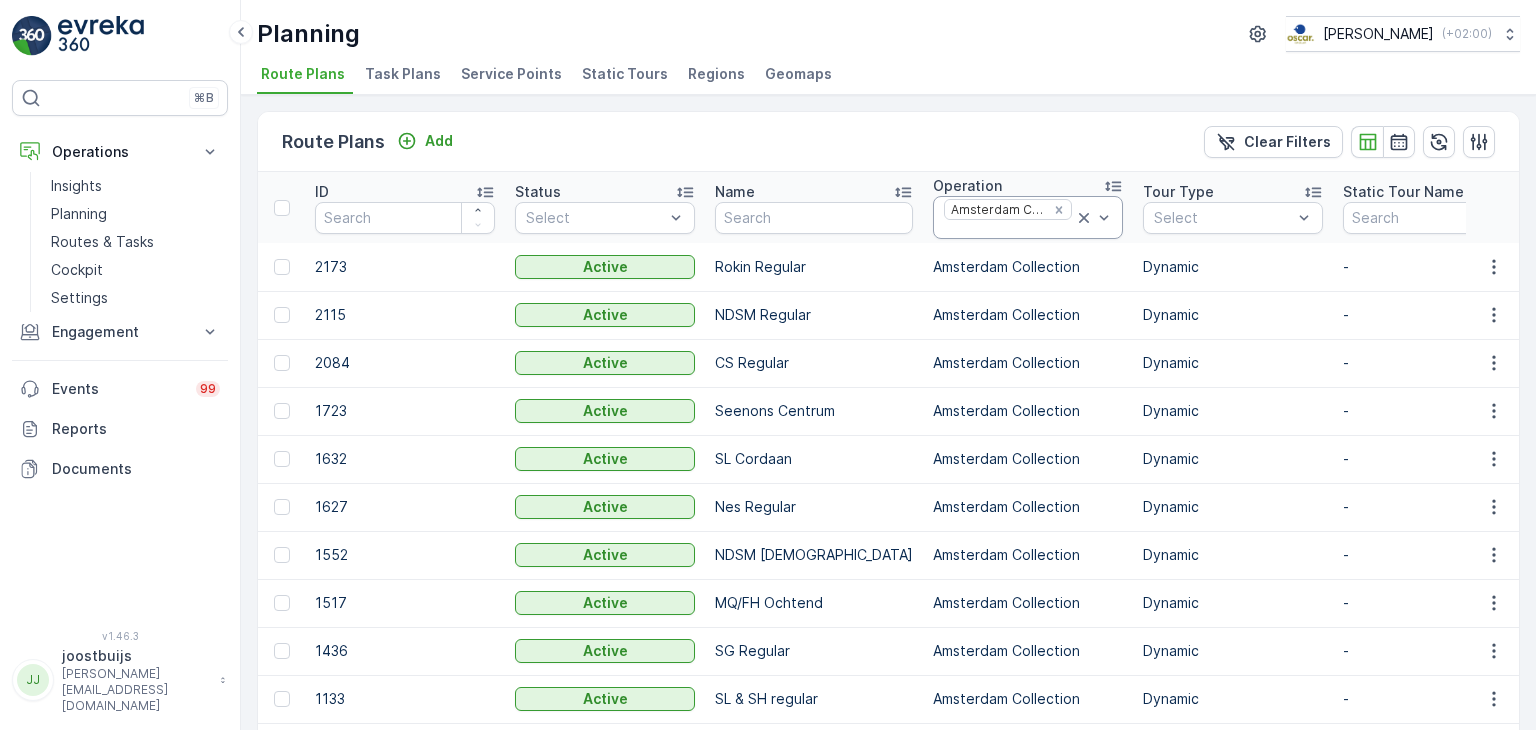 click 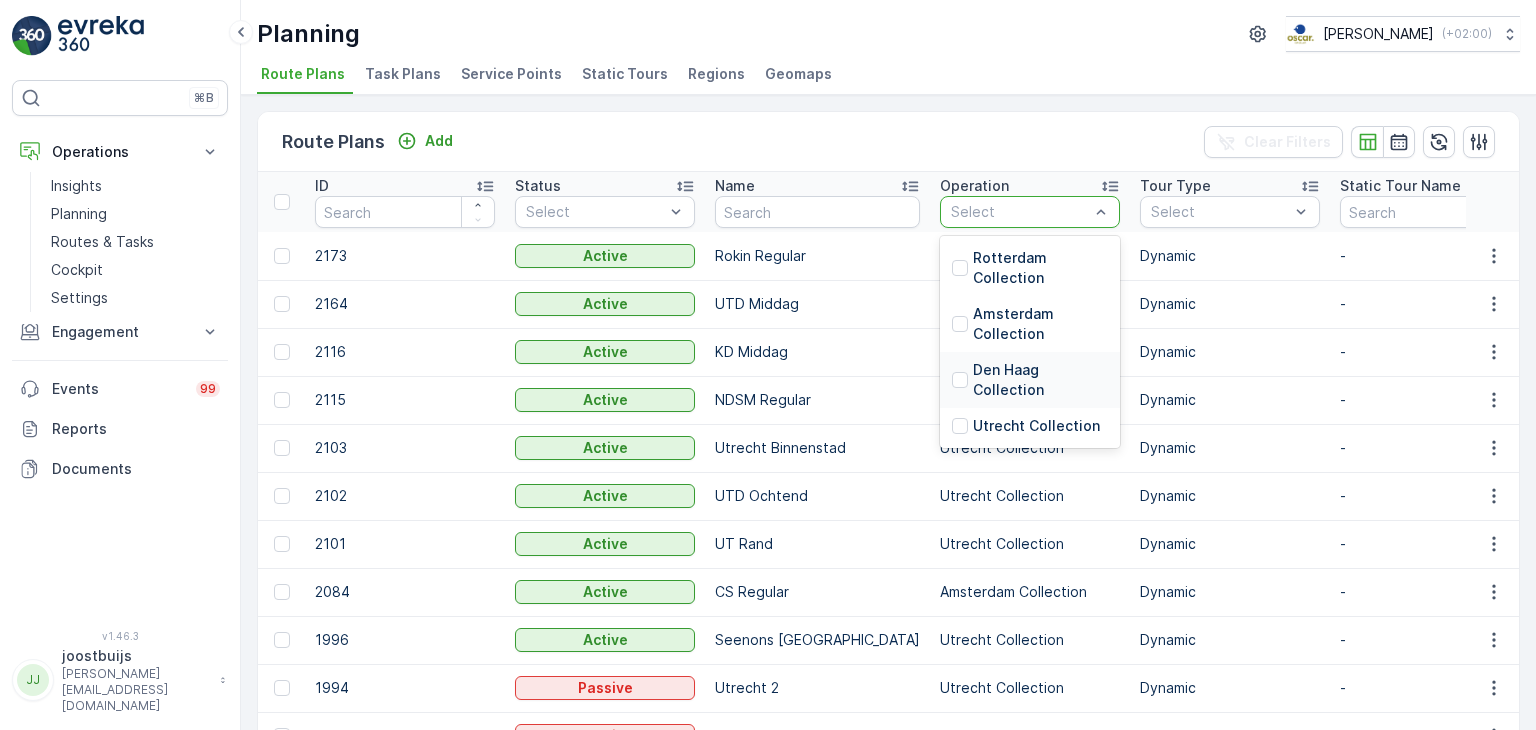 click on "Den Haag Collection" at bounding box center (1040, 380) 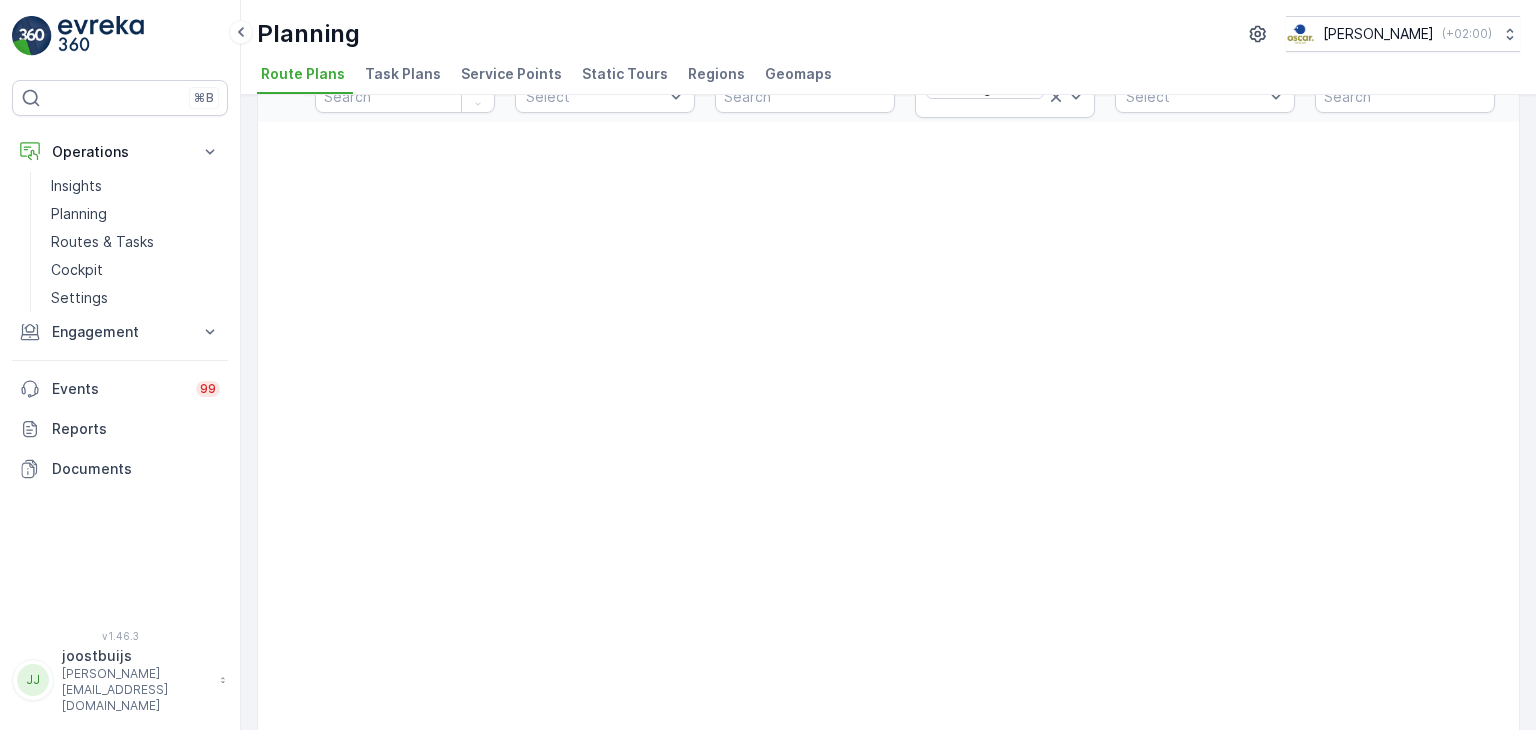 scroll, scrollTop: 0, scrollLeft: 0, axis: both 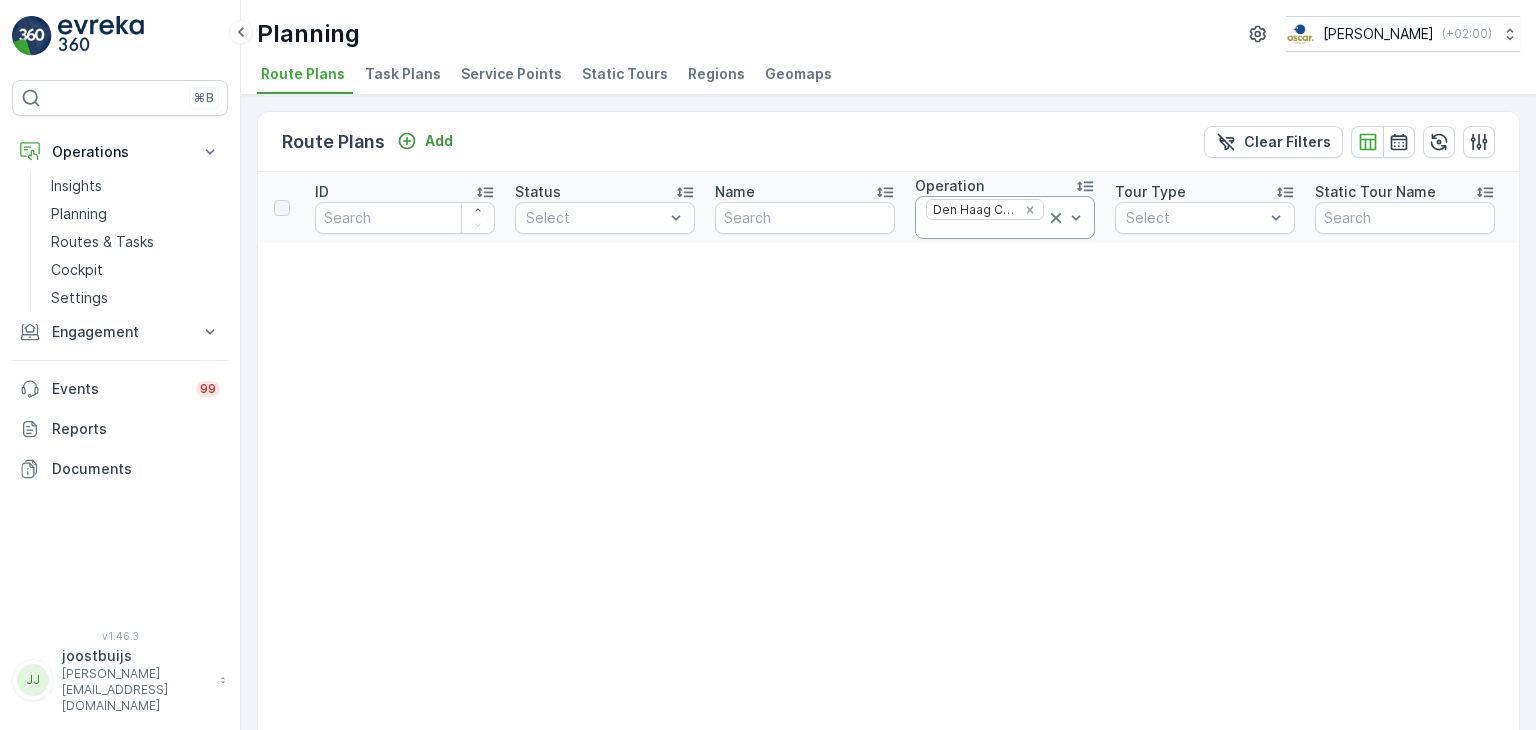 click 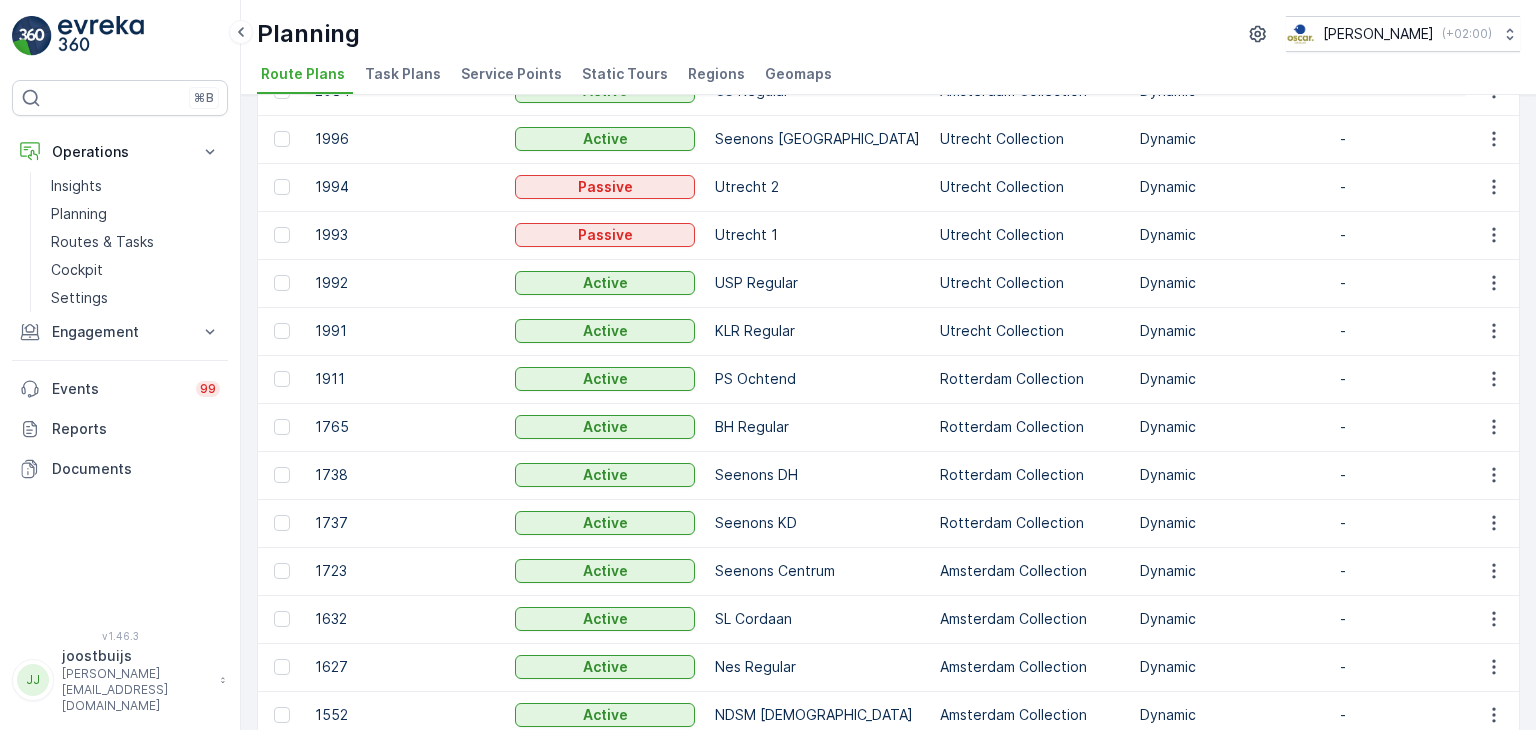 scroll, scrollTop: 472, scrollLeft: 0, axis: vertical 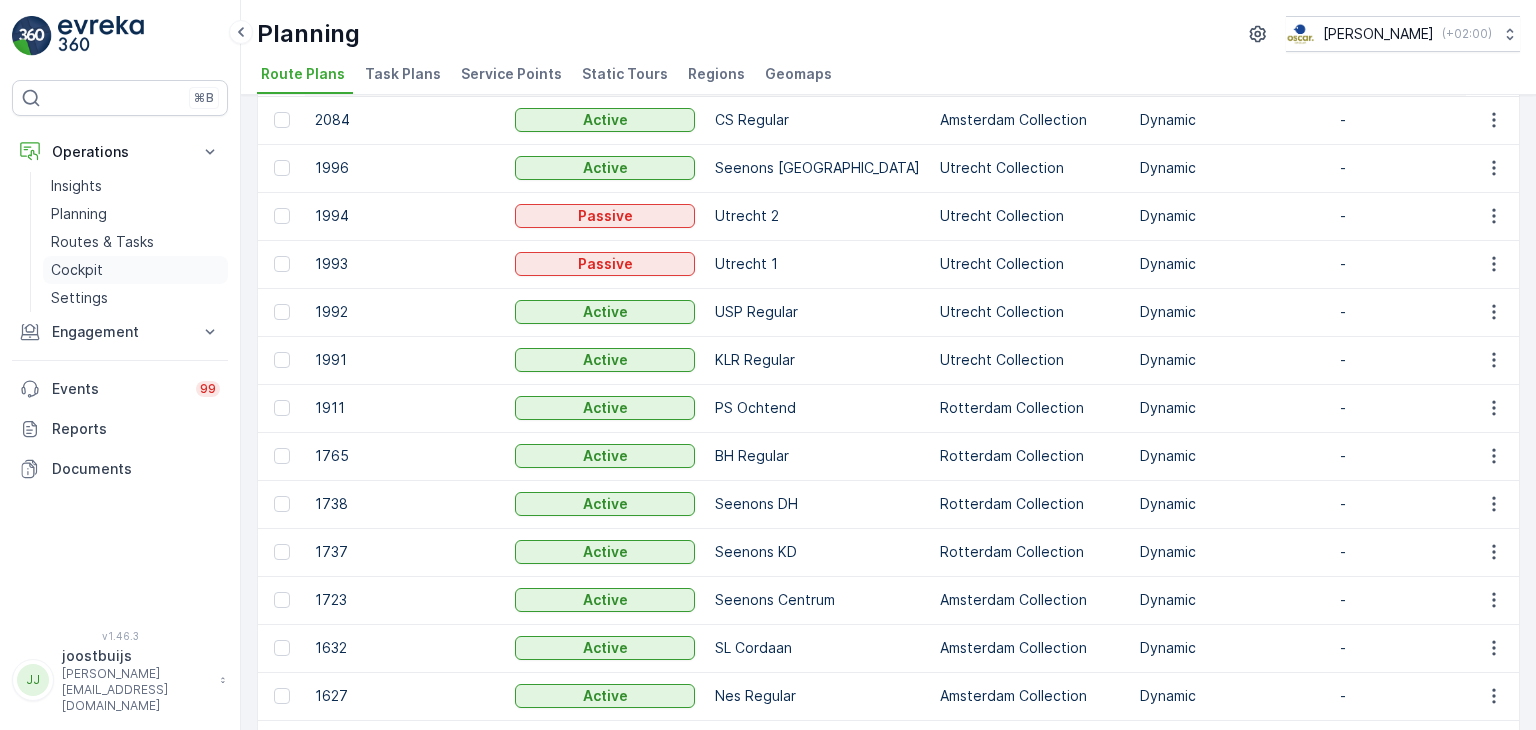 click on "Cockpit" at bounding box center [77, 270] 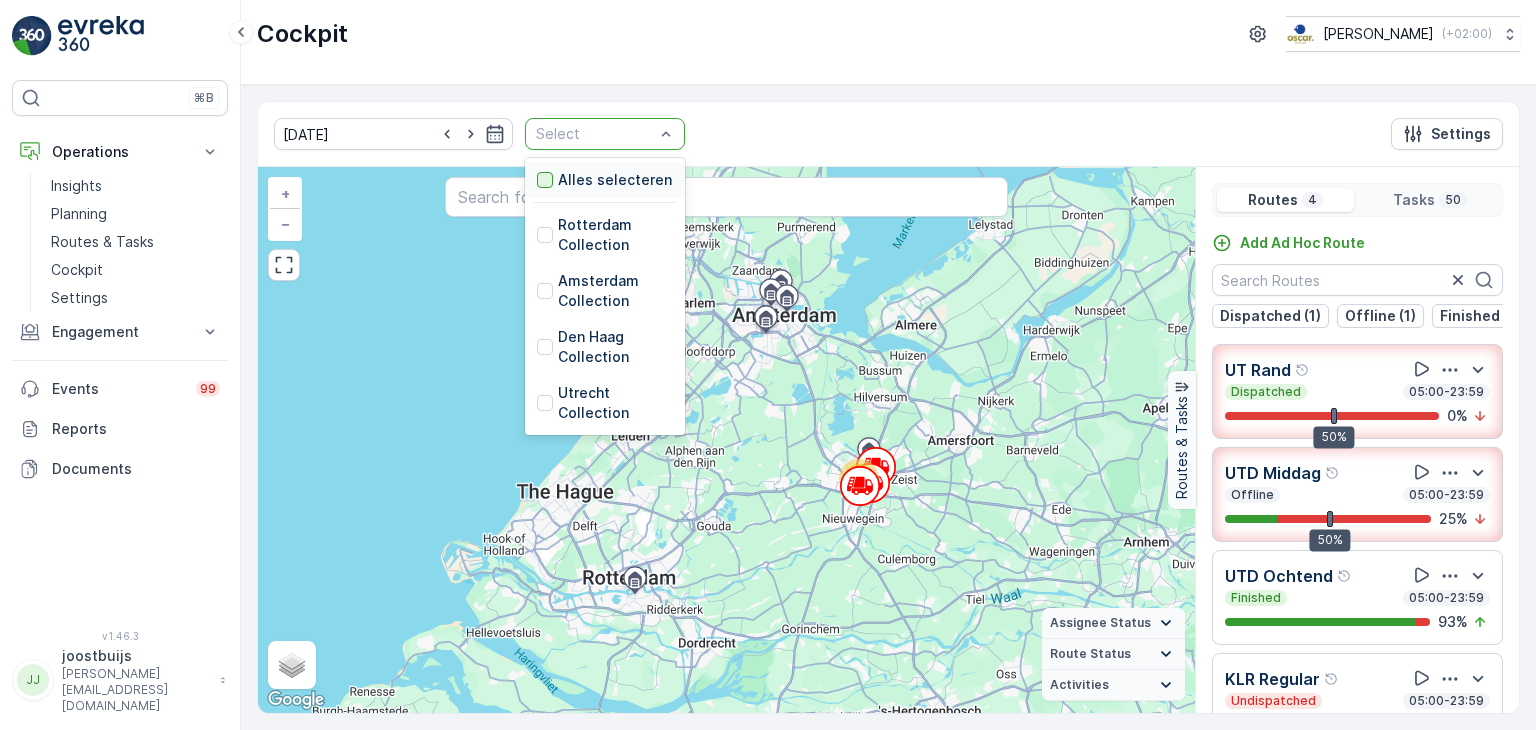 click at bounding box center [545, 180] 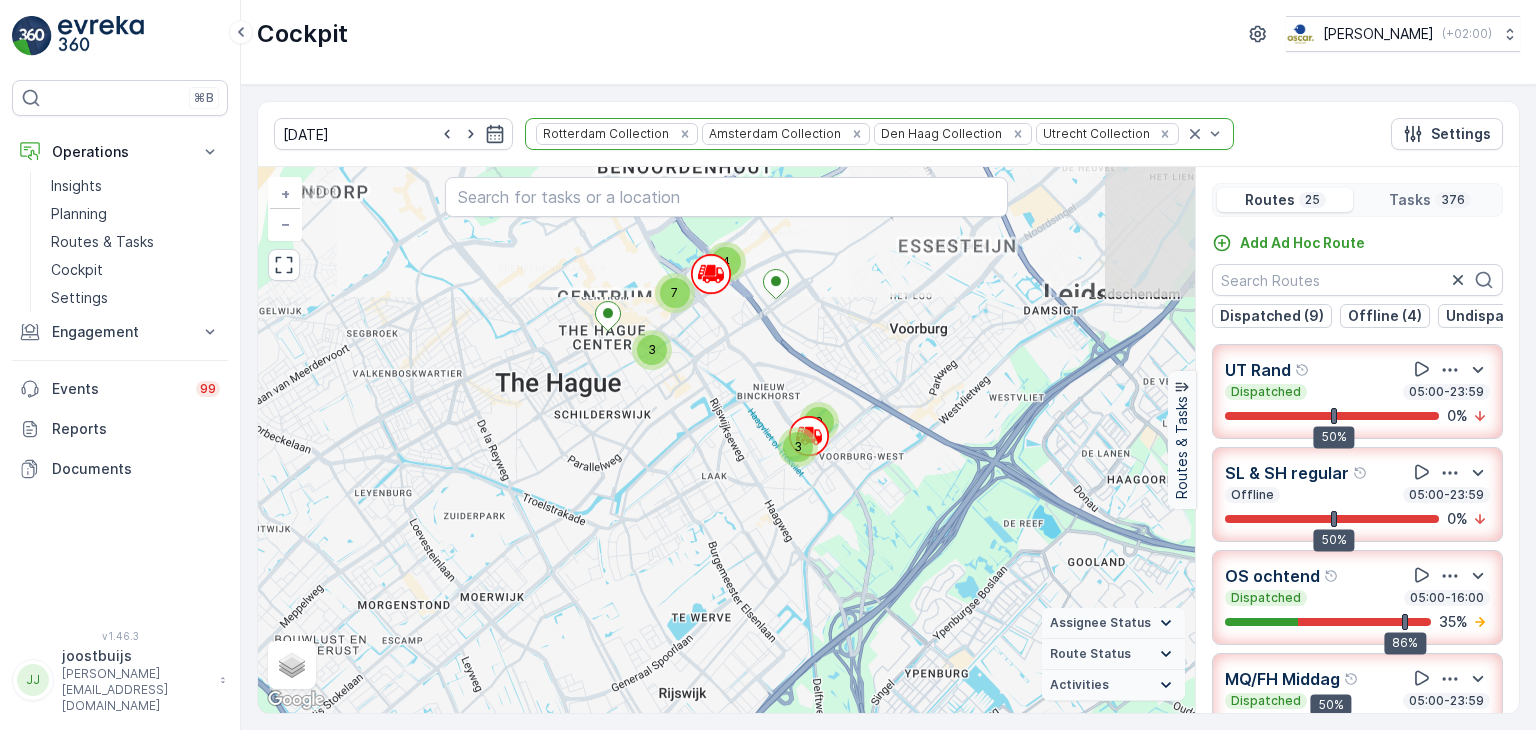 drag, startPoint x: 733, startPoint y: 410, endPoint x: 756, endPoint y: 645, distance: 236.12285 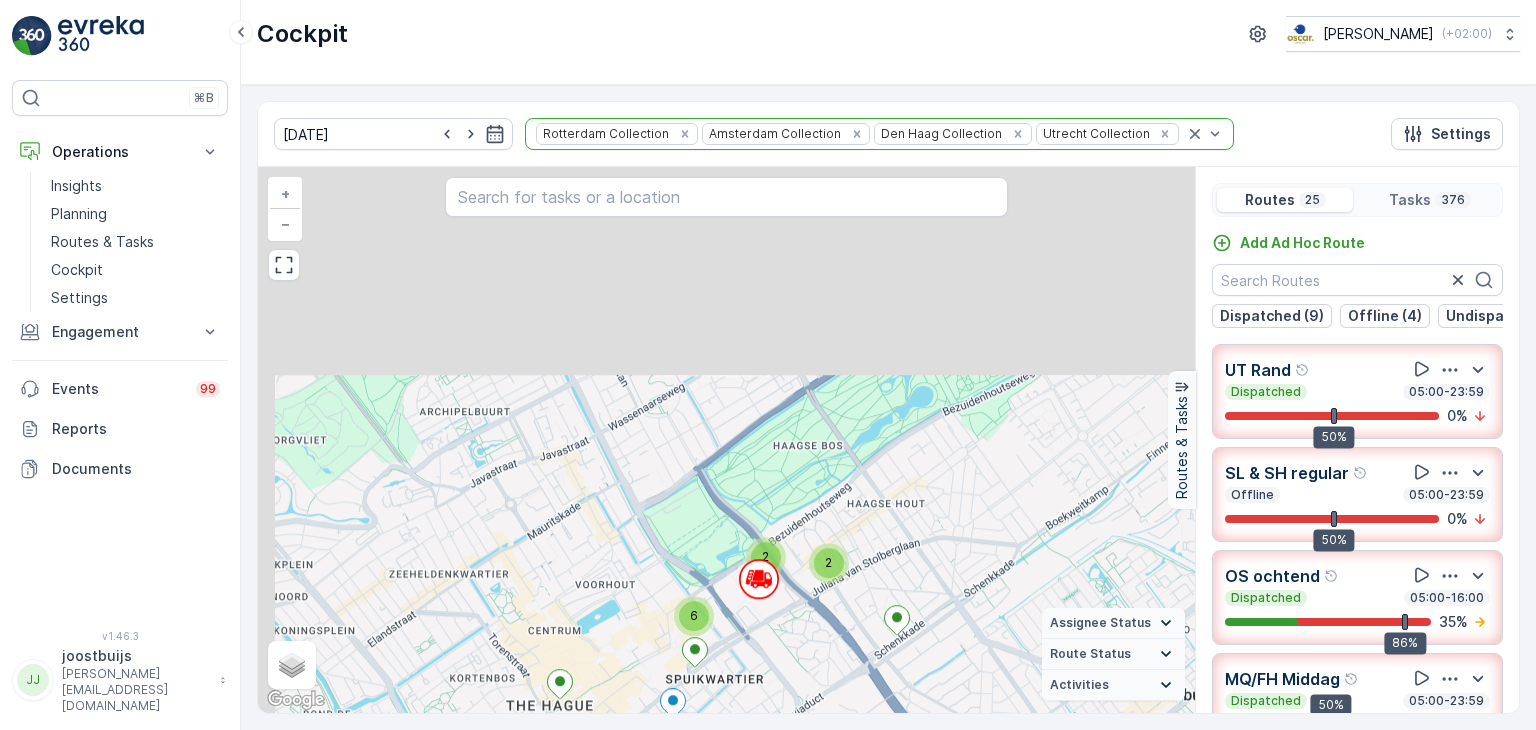 drag, startPoint x: 723, startPoint y: 329, endPoint x: 772, endPoint y: 736, distance: 409.93903 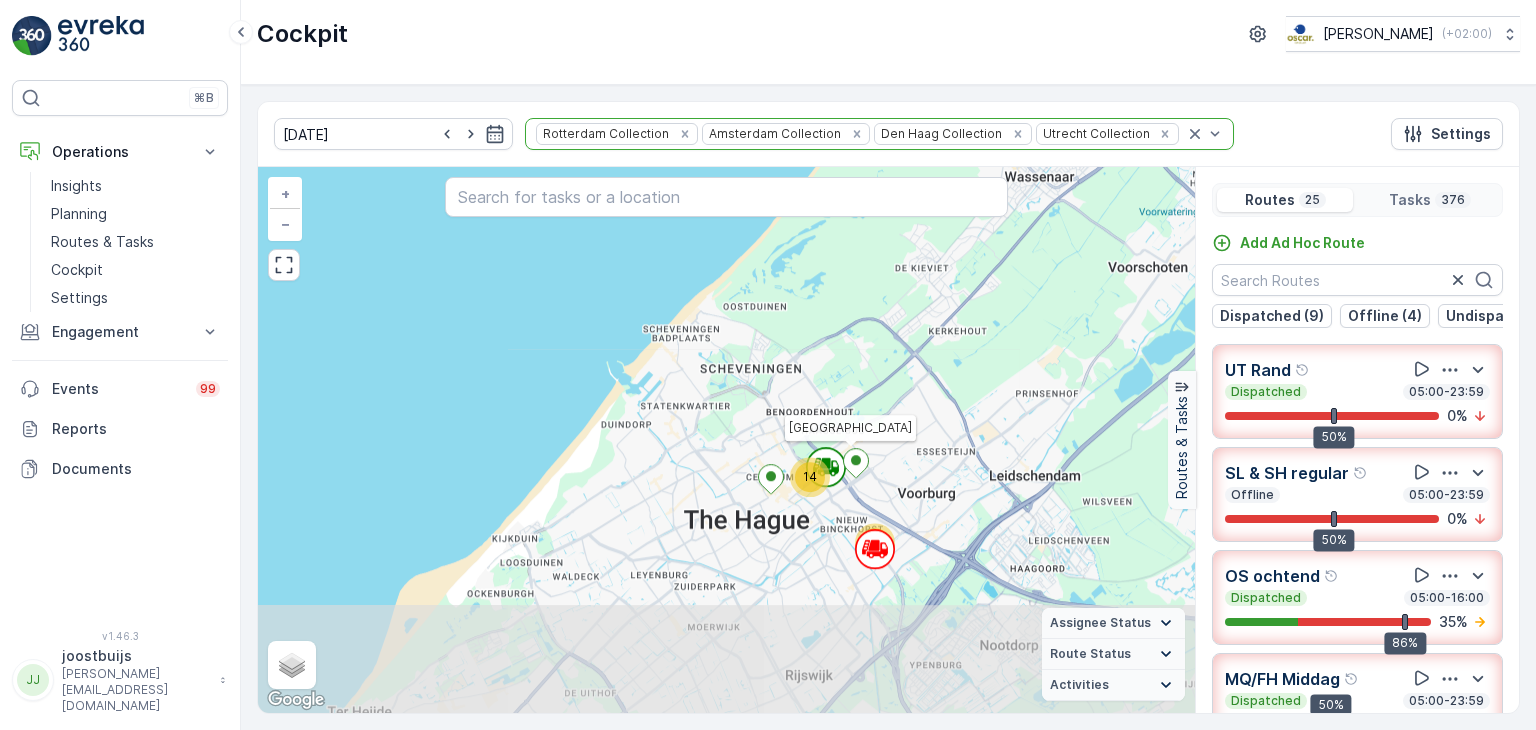 drag, startPoint x: 876, startPoint y: 663, endPoint x: 792, endPoint y: 521, distance: 164.98485 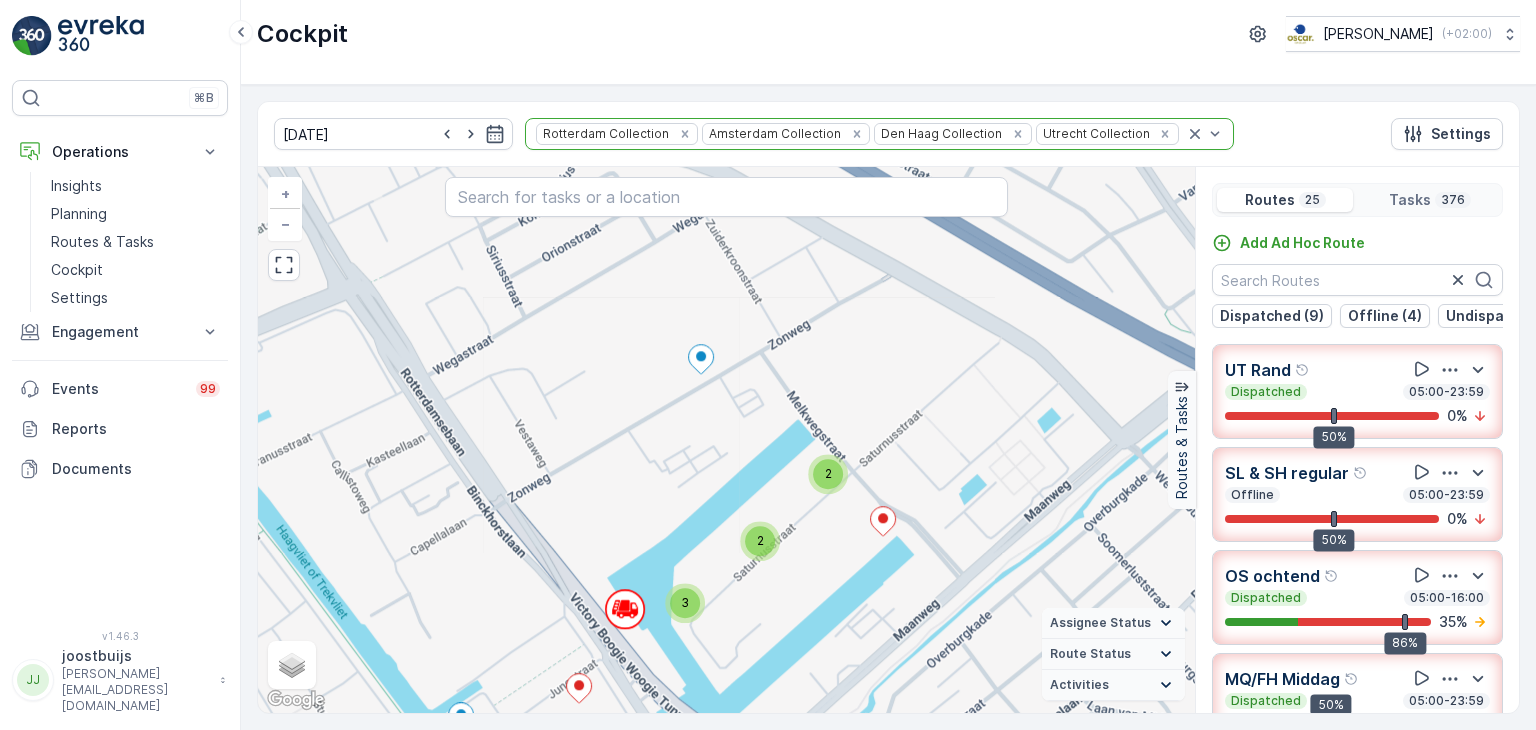 drag, startPoint x: 1007, startPoint y: 382, endPoint x: 861, endPoint y: 589, distance: 253.3081 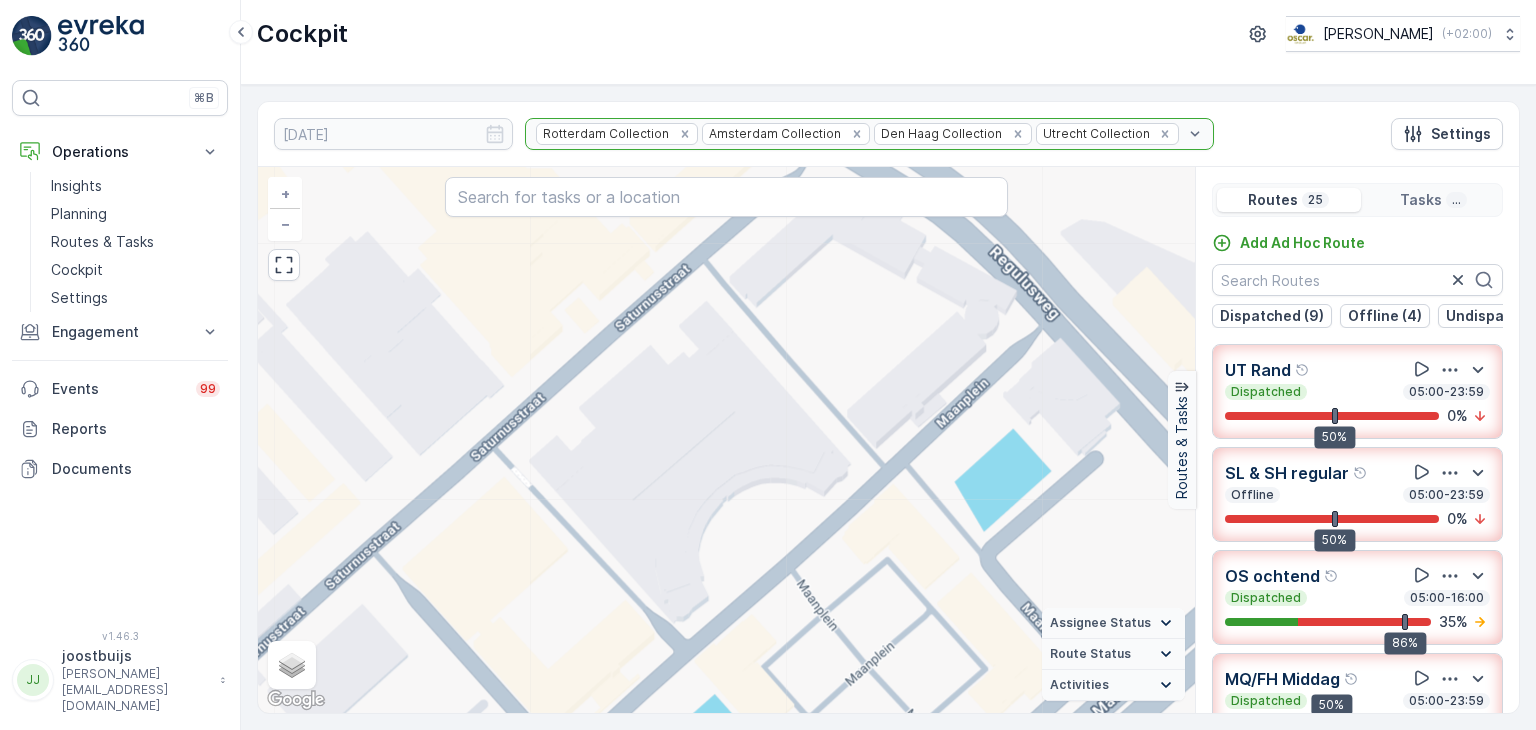 drag, startPoint x: 1005, startPoint y: 507, endPoint x: 733, endPoint y: 372, distance: 303.65936 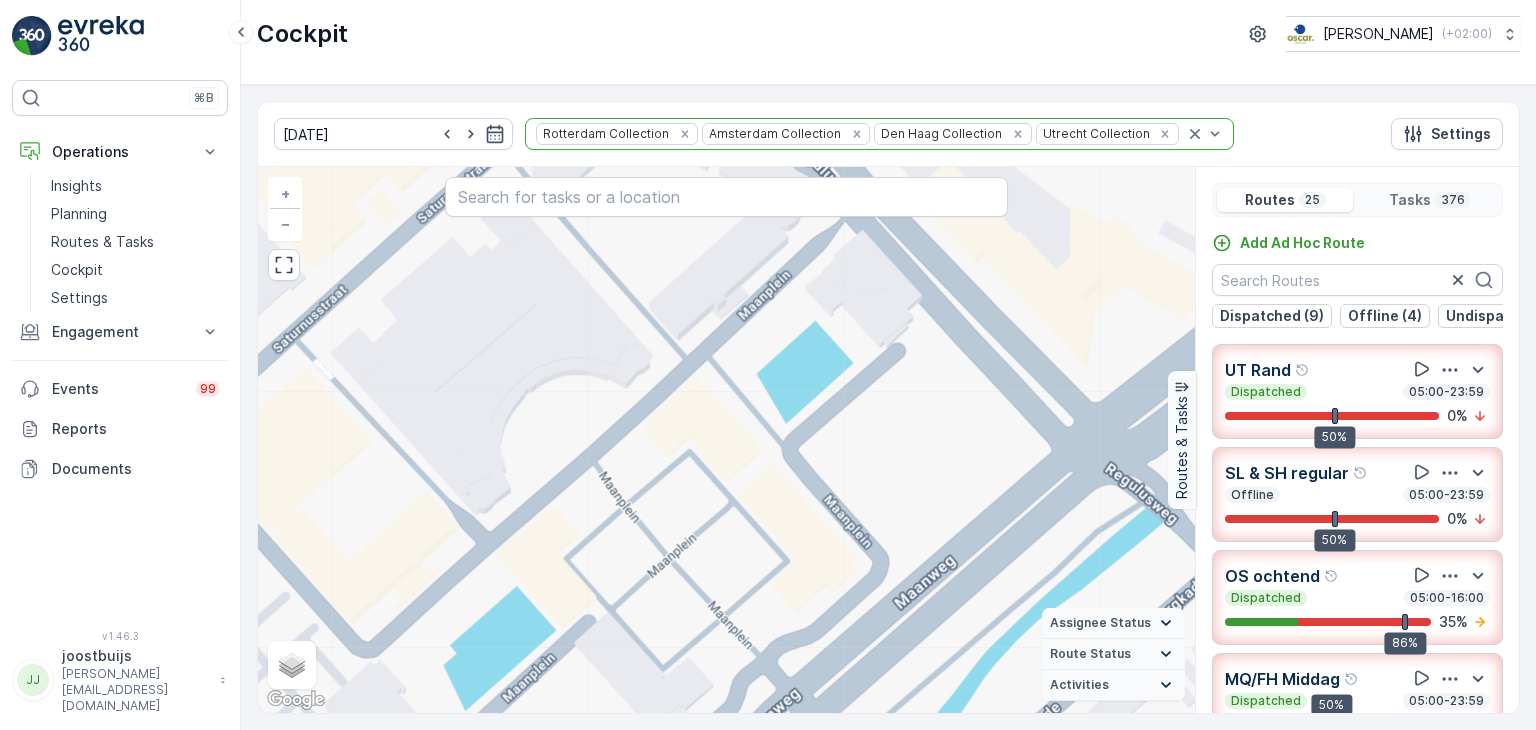 drag, startPoint x: 815, startPoint y: 331, endPoint x: 440, endPoint y: 293, distance: 376.9204 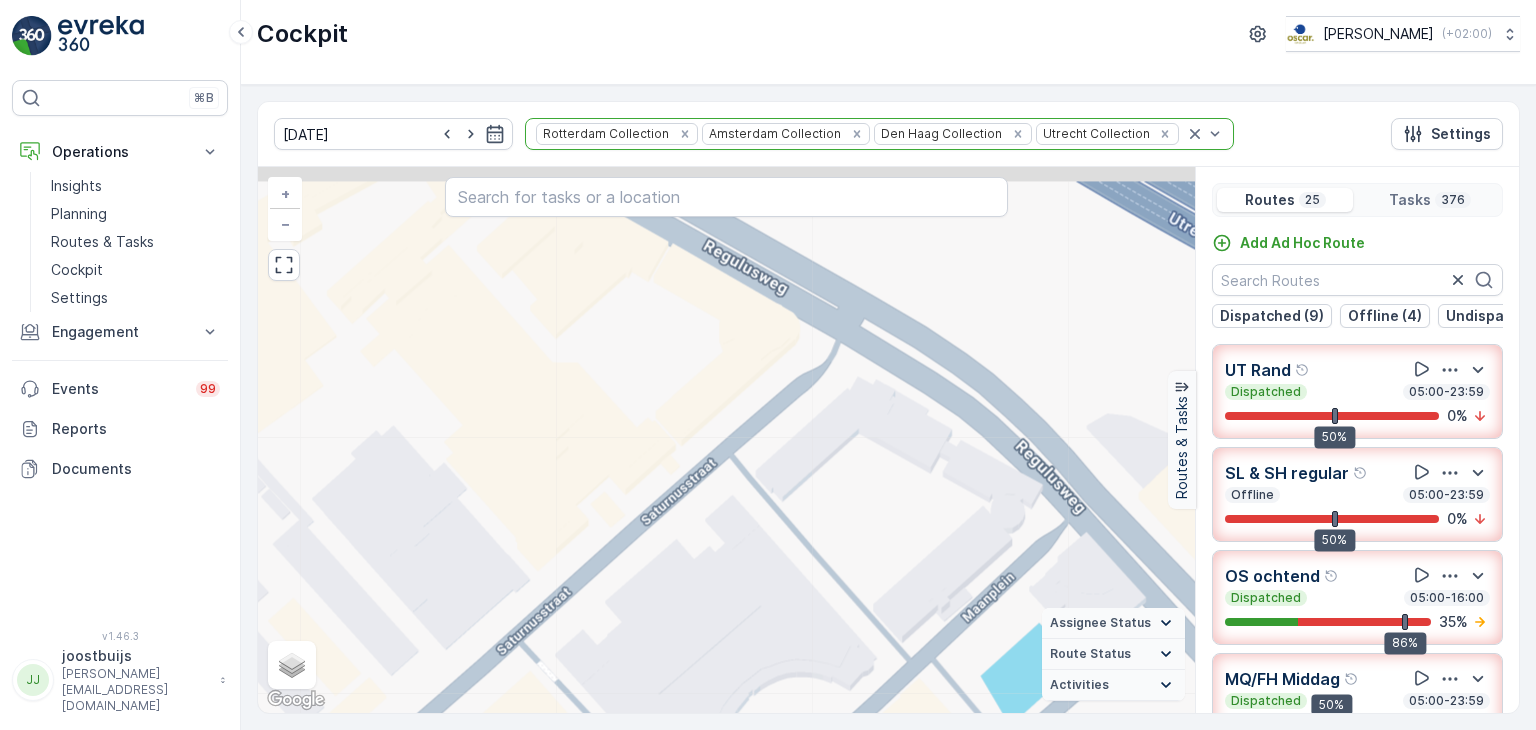 drag, startPoint x: 926, startPoint y: 459, endPoint x: 1135, endPoint y: 753, distance: 360.71735 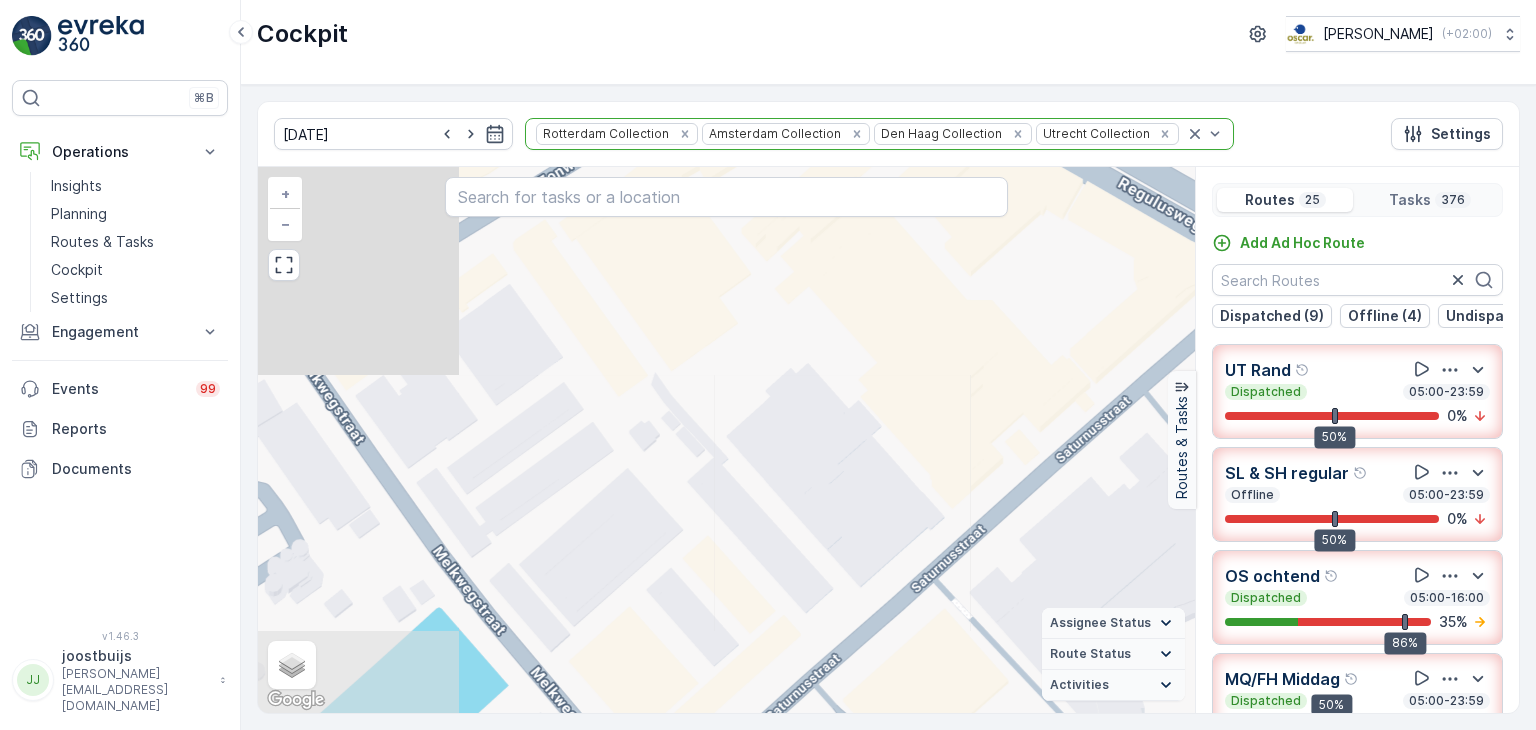 drag, startPoint x: 520, startPoint y: 313, endPoint x: 1216, endPoint y: 329, distance: 696.1839 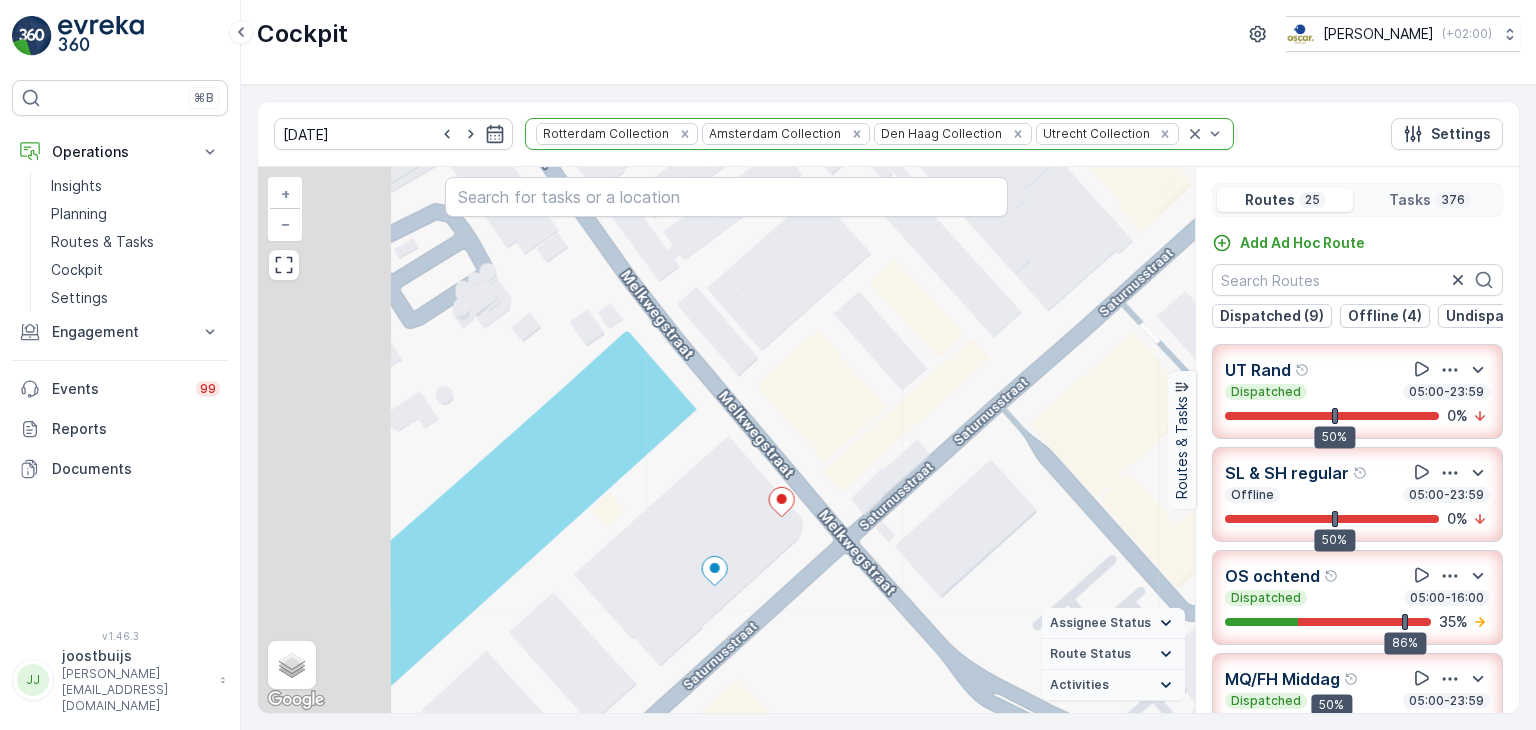 drag, startPoint x: 800, startPoint y: 485, endPoint x: 1038, endPoint y: 158, distance: 404.4416 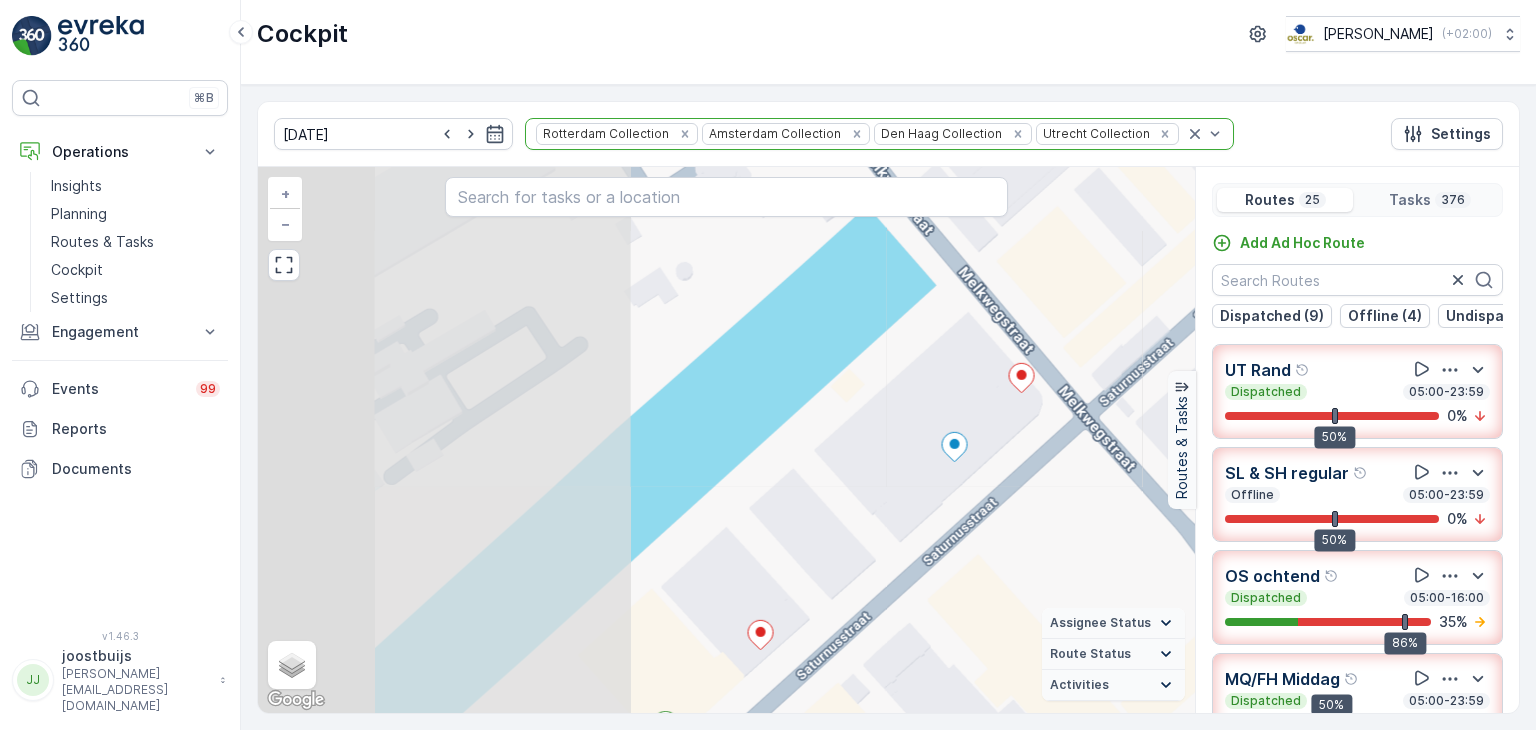 drag, startPoint x: 736, startPoint y: 444, endPoint x: 976, endPoint y: 333, distance: 264.42578 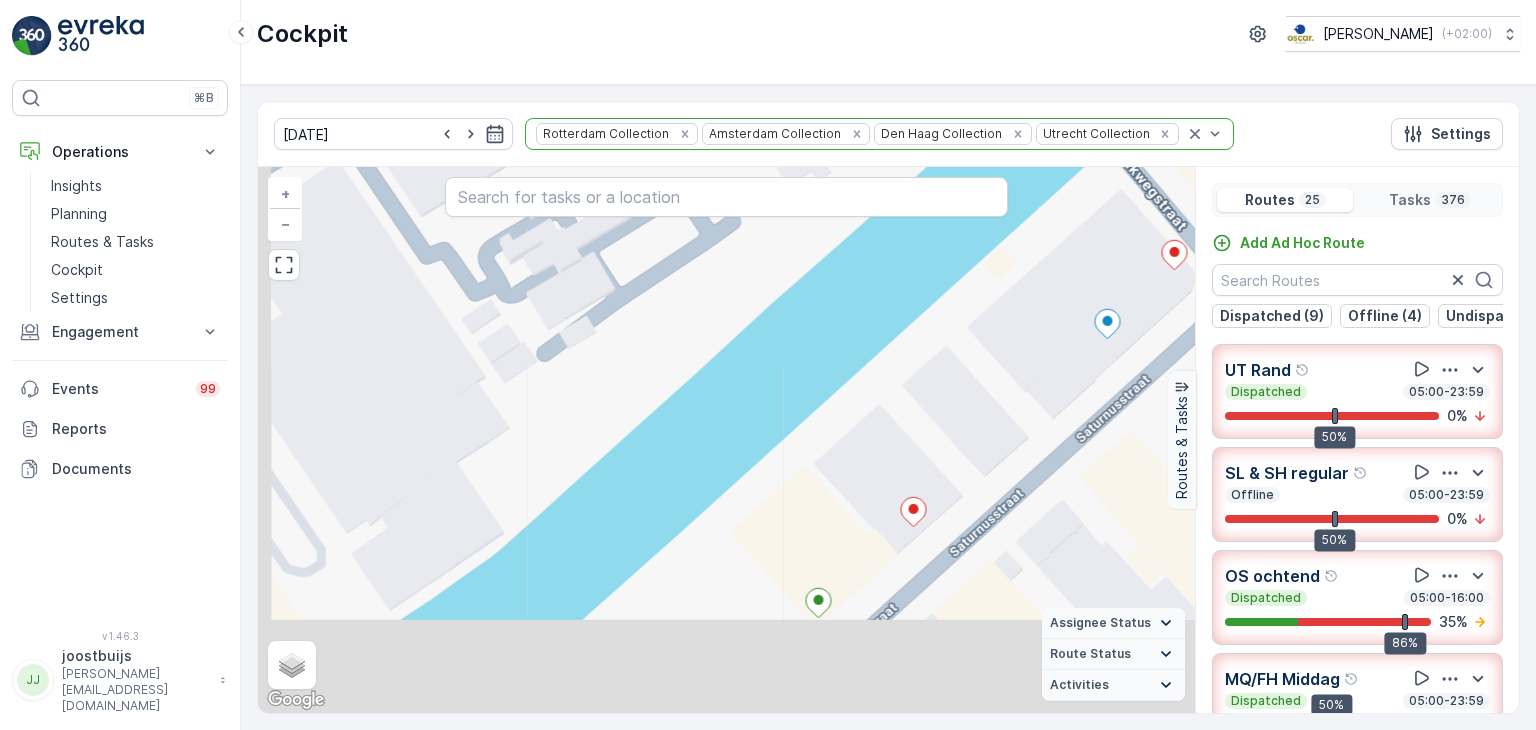 drag, startPoint x: 781, startPoint y: 449, endPoint x: 926, endPoint y: 321, distance: 193.41406 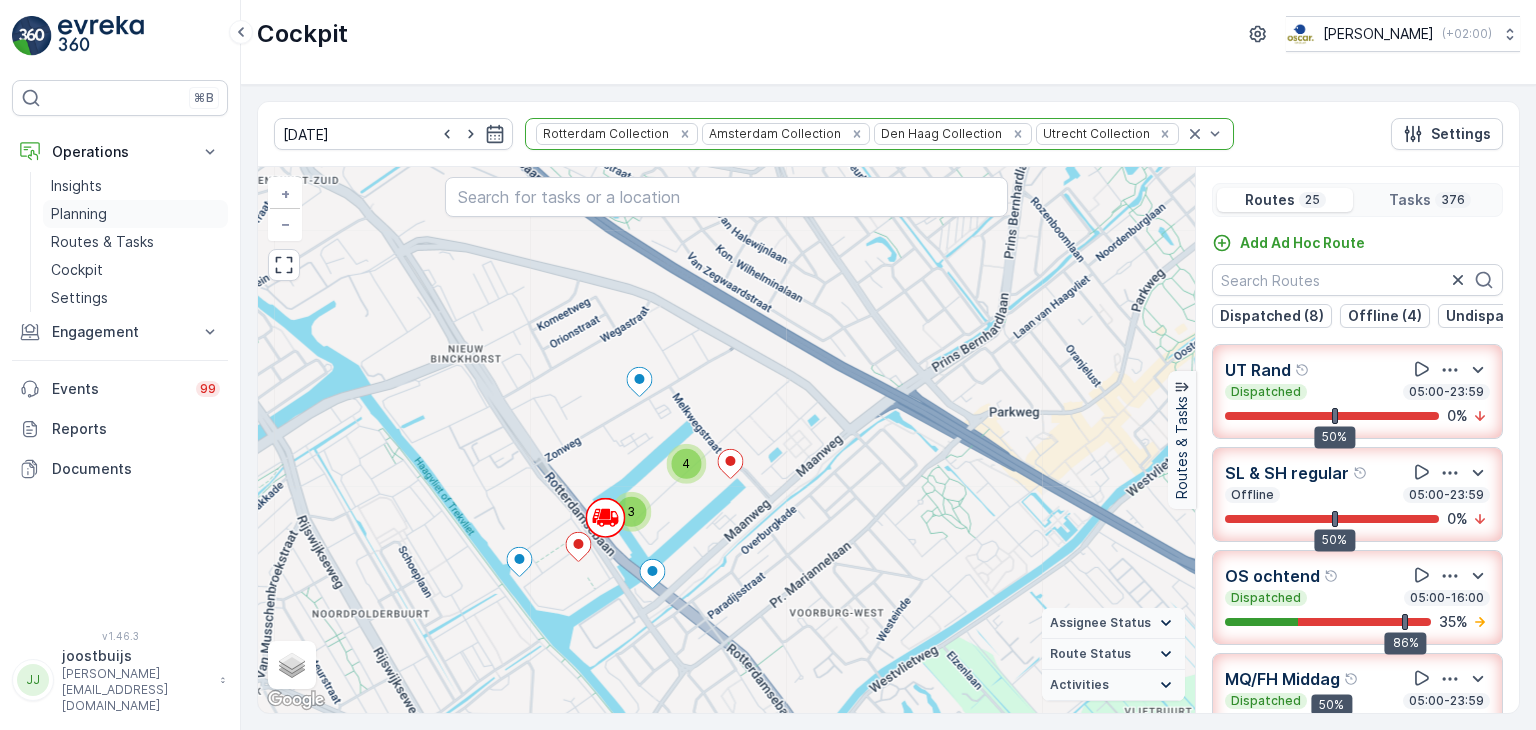 click on "Planning" at bounding box center [79, 214] 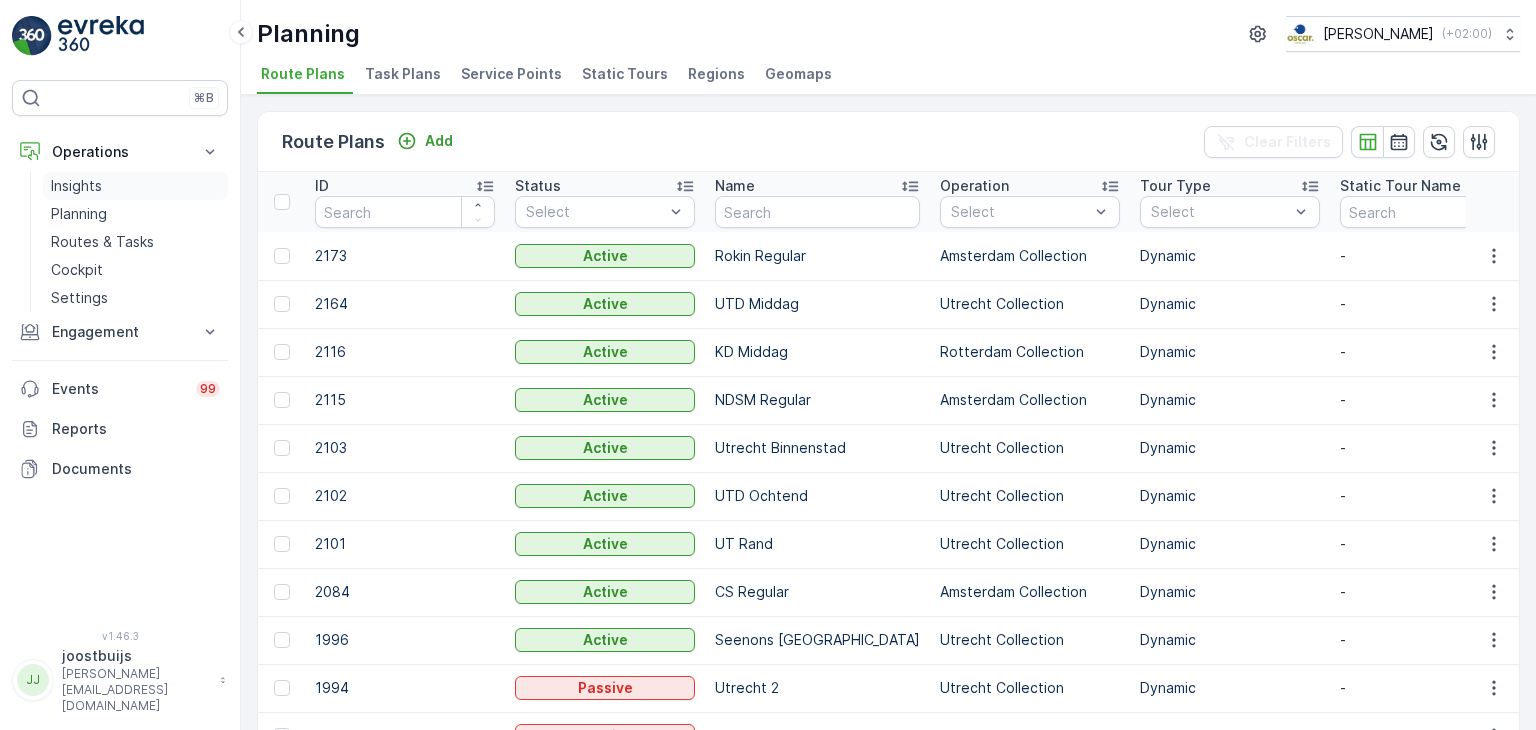 click on "Insights" at bounding box center (76, 186) 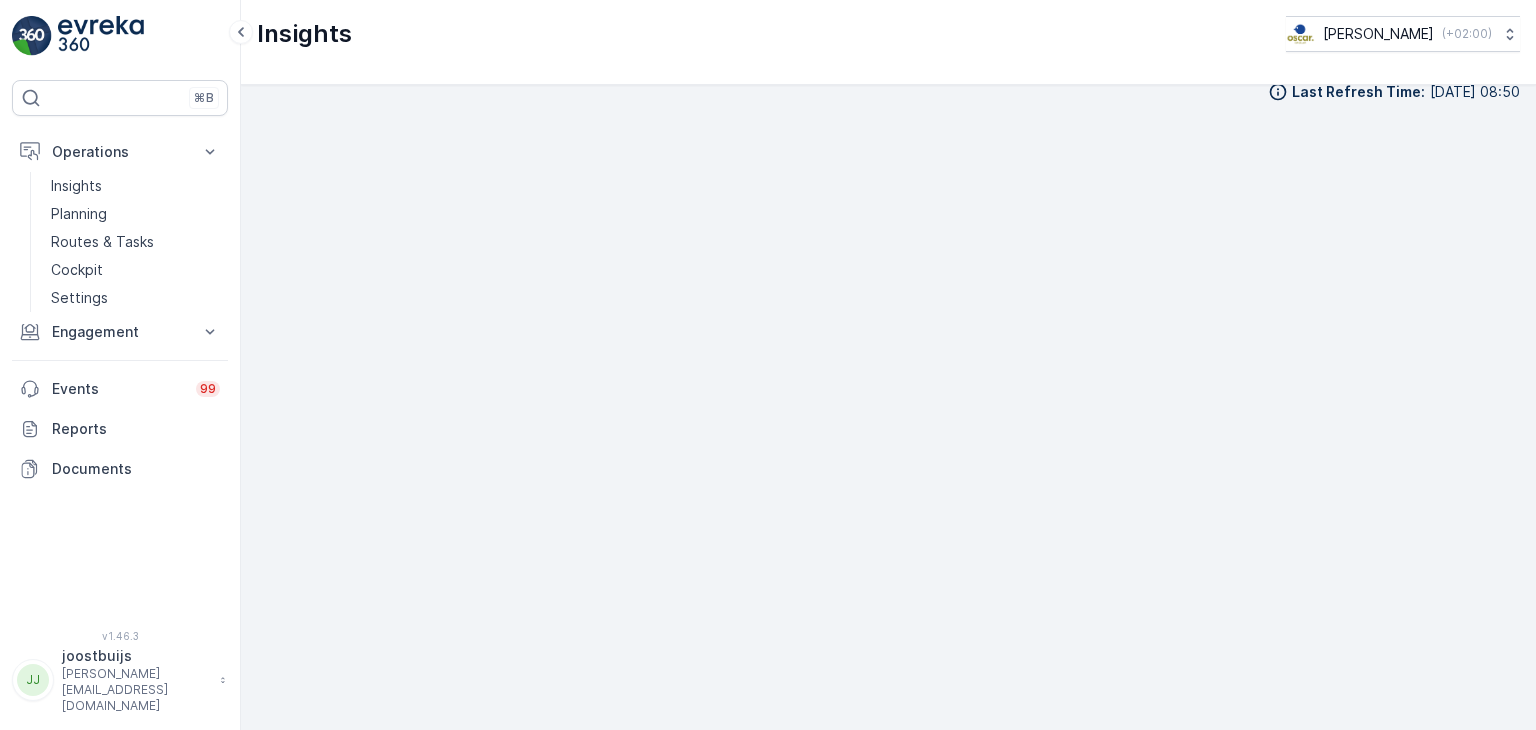 scroll, scrollTop: 20, scrollLeft: 0, axis: vertical 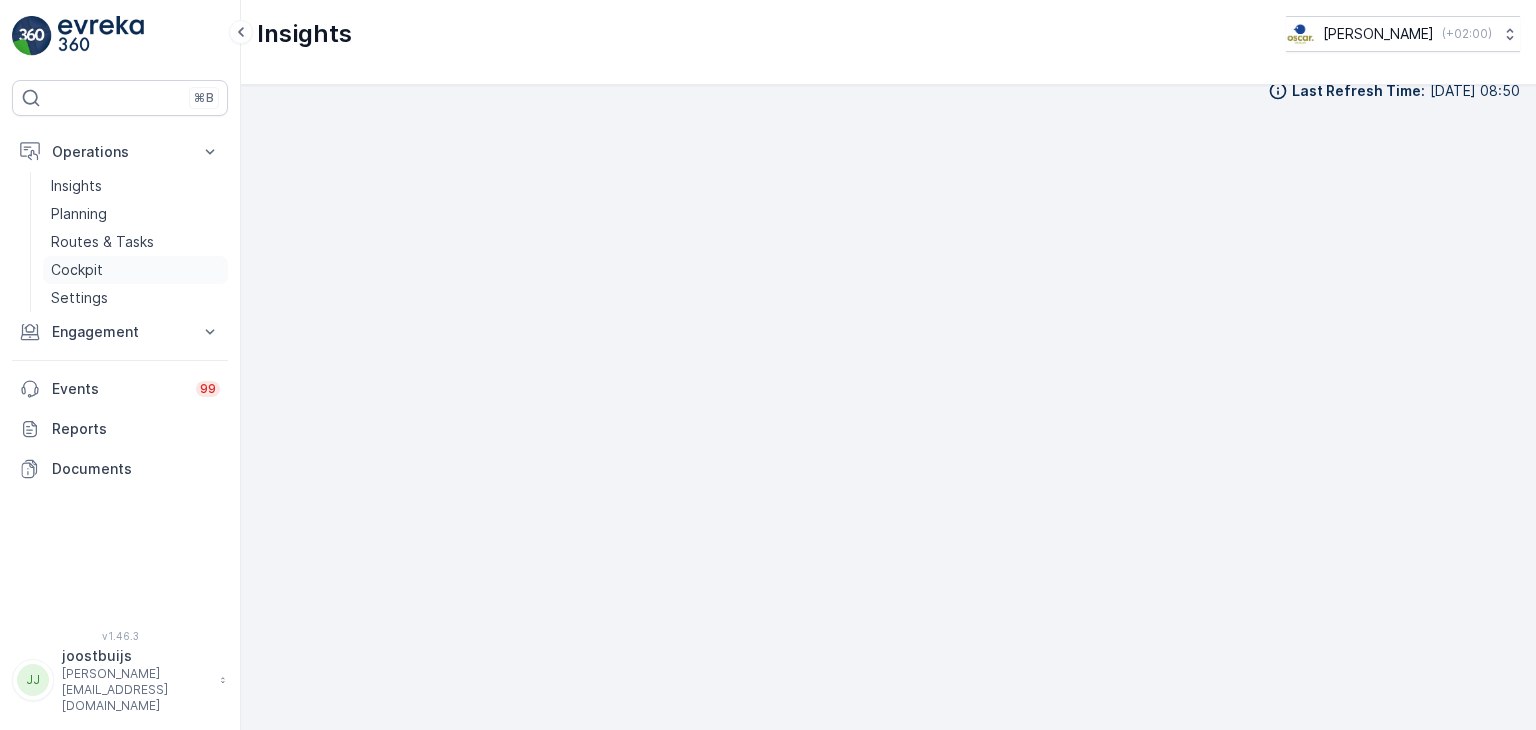 click on "Cockpit" at bounding box center [77, 270] 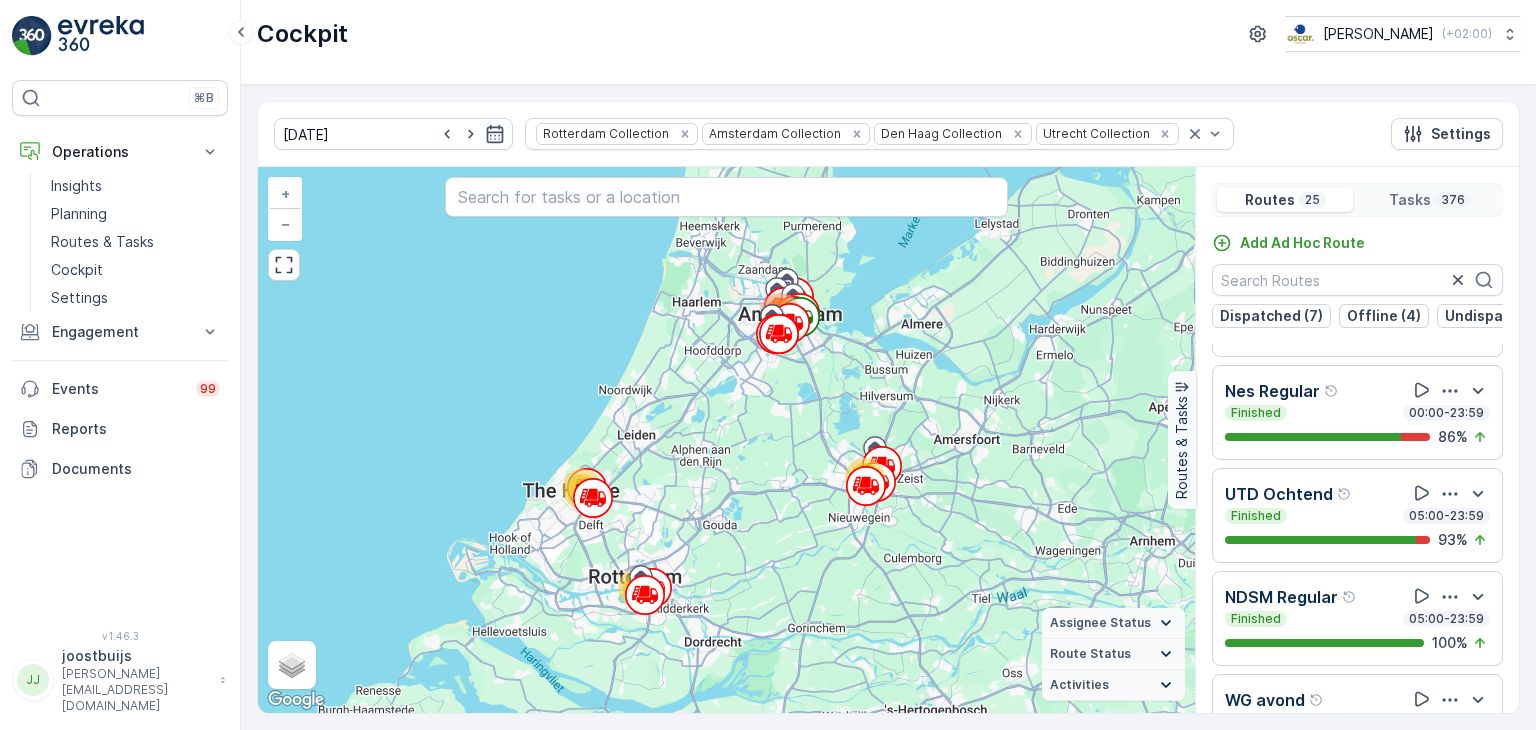 scroll, scrollTop: 200, scrollLeft: 0, axis: vertical 